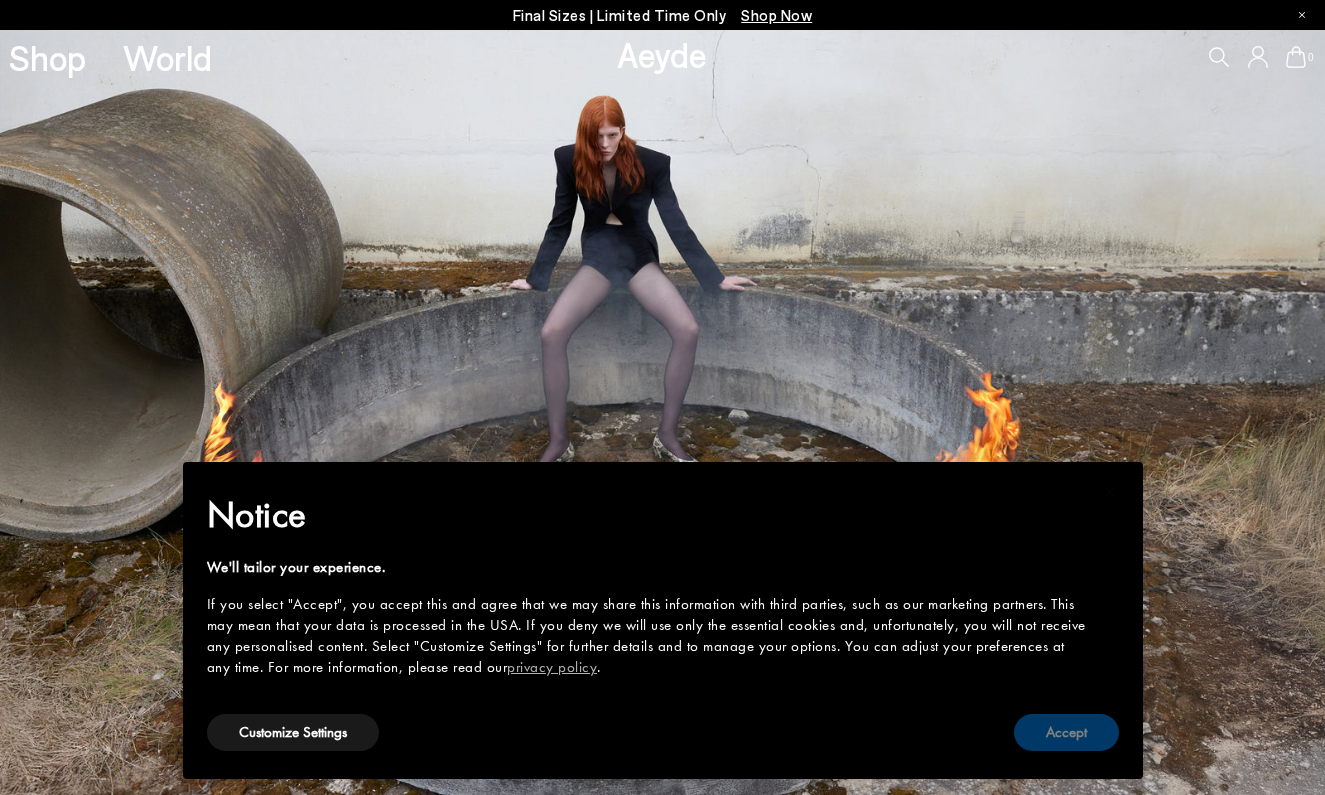scroll, scrollTop: 0, scrollLeft: 0, axis: both 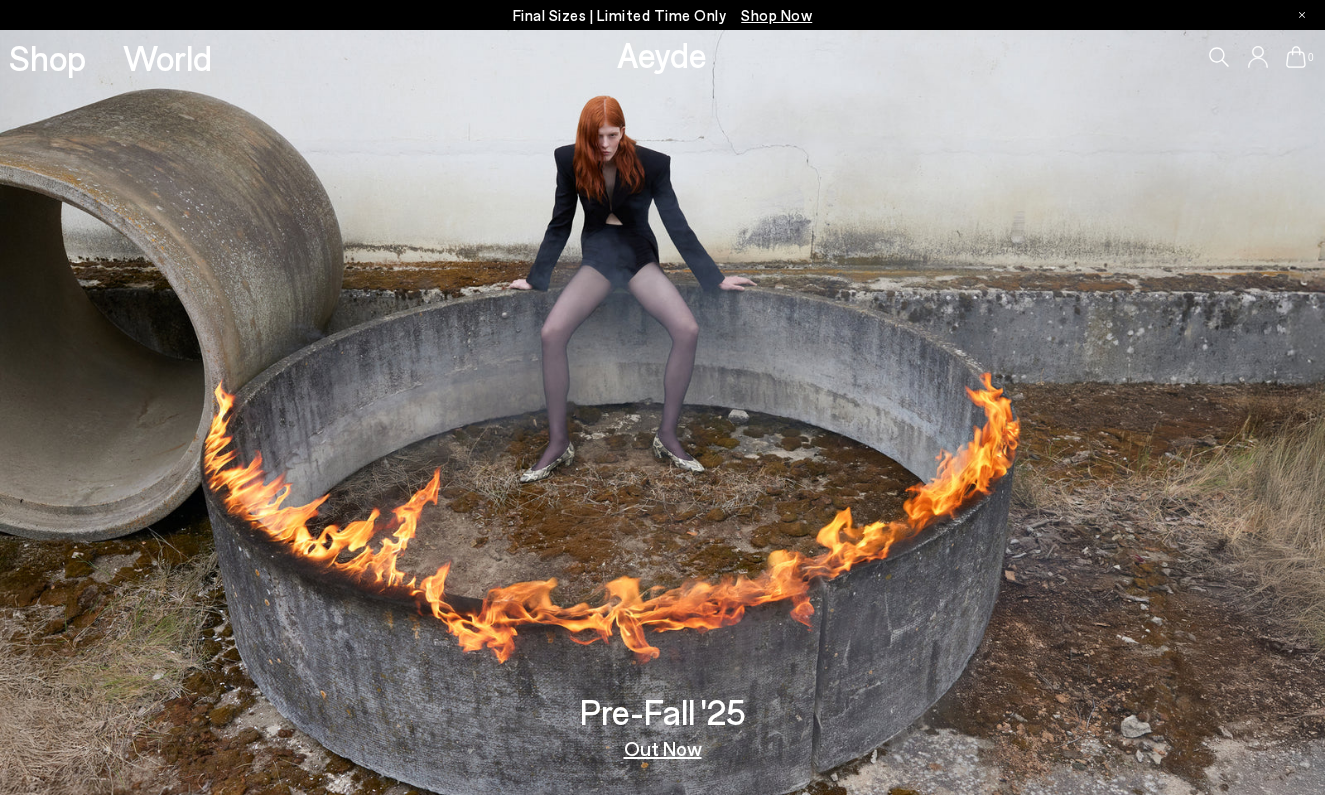 click 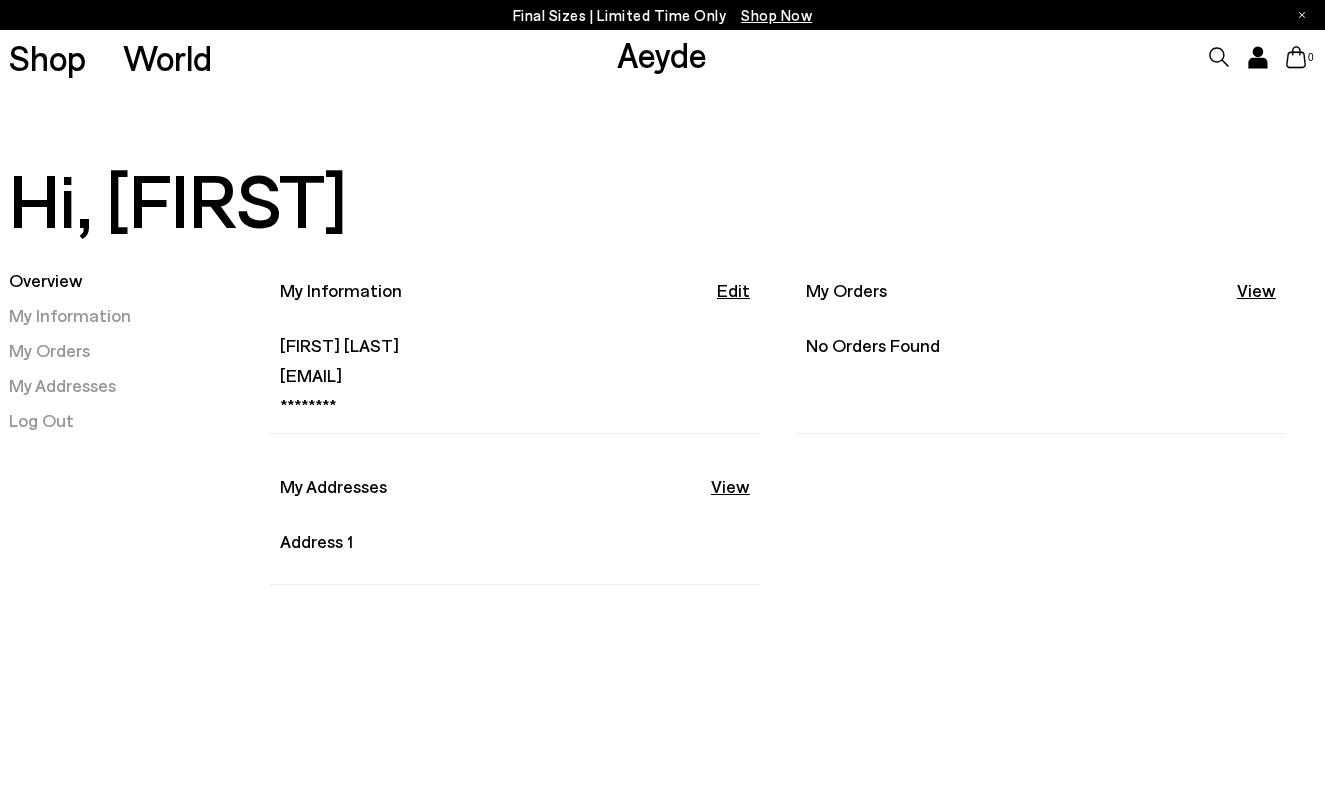scroll, scrollTop: 0, scrollLeft: 0, axis: both 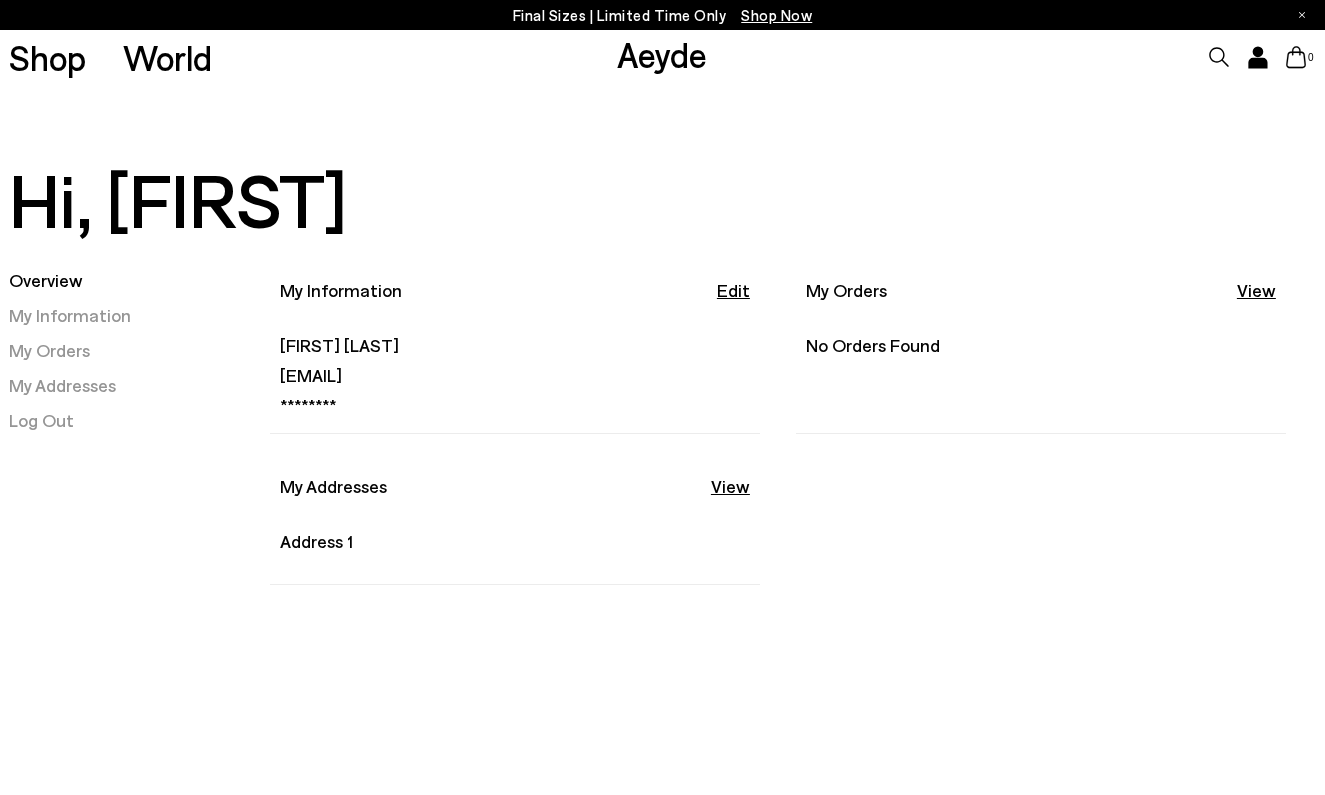 click 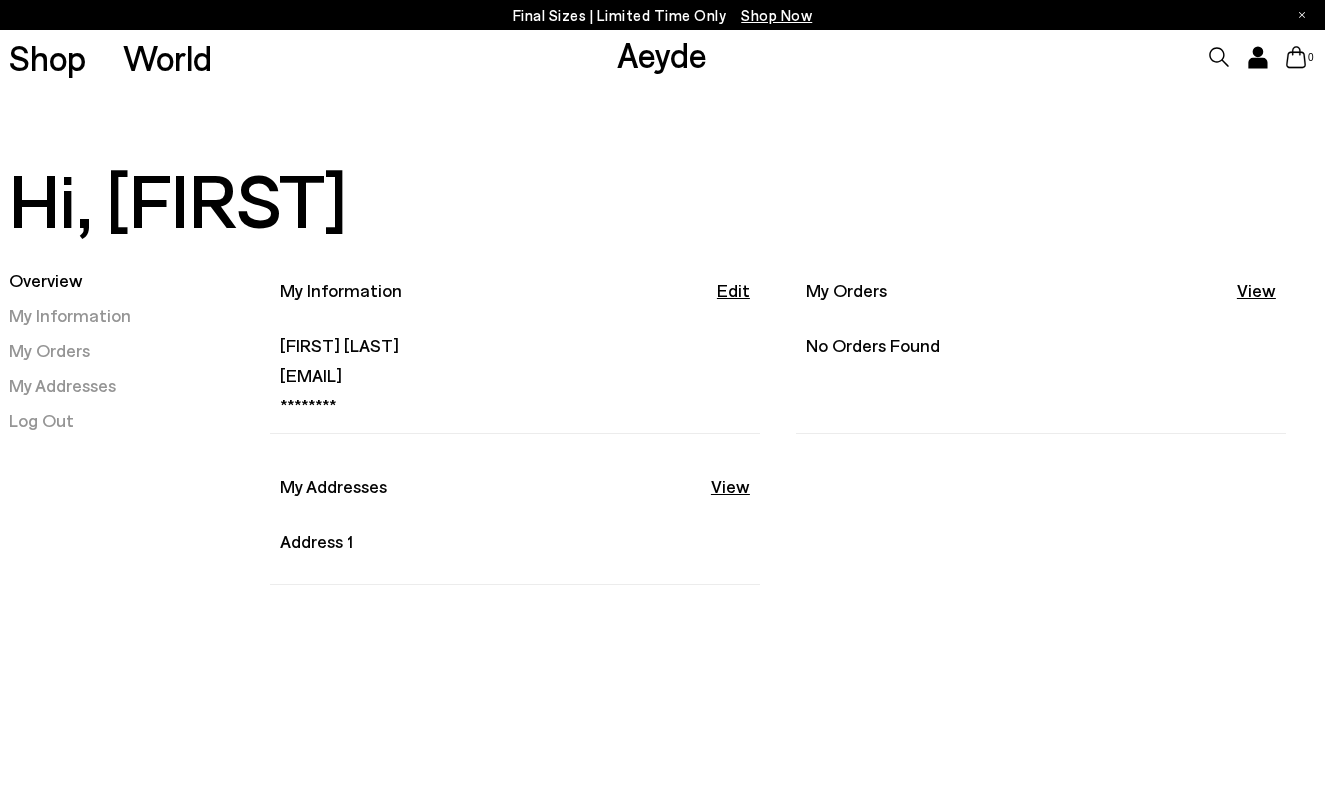 scroll, scrollTop: 0, scrollLeft: 0, axis: both 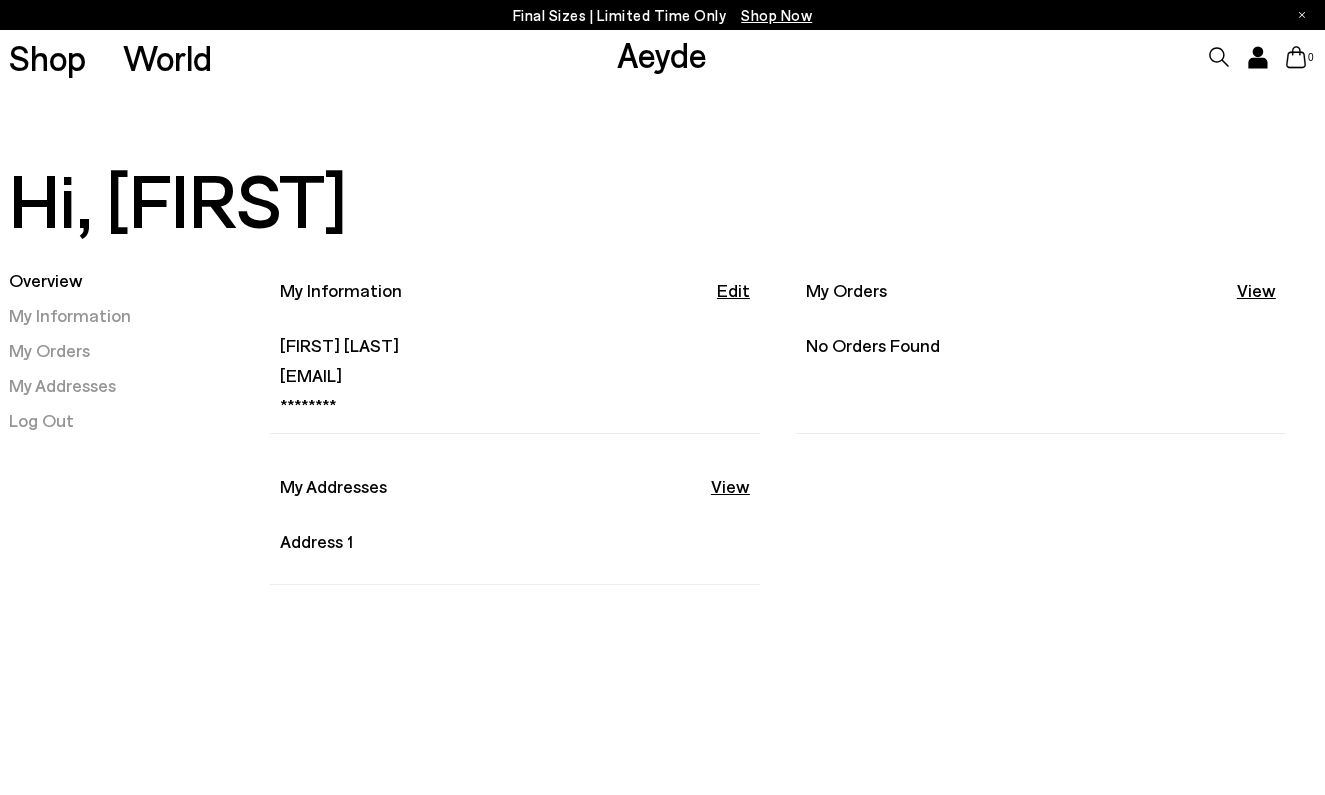 click on "Overview" at bounding box center (46, 280) 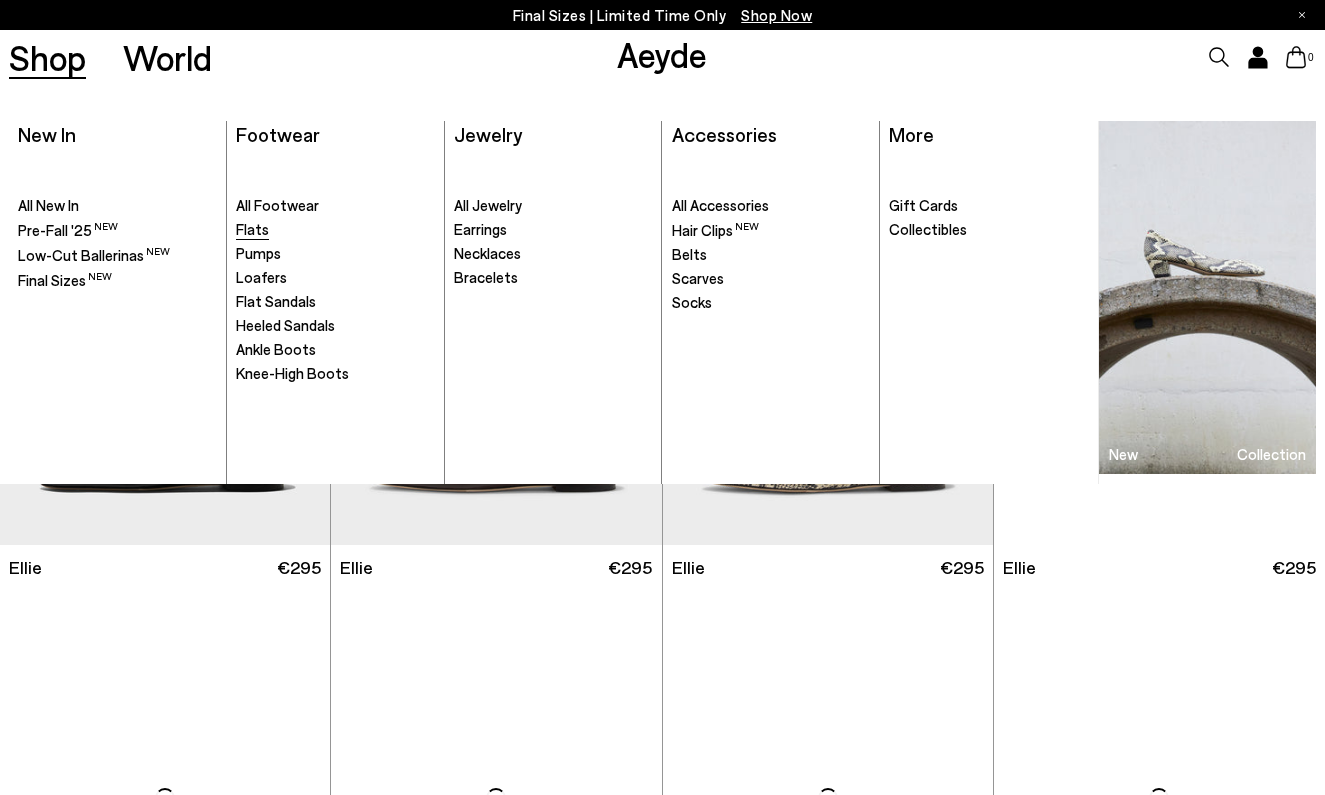 scroll, scrollTop: 0, scrollLeft: 0, axis: both 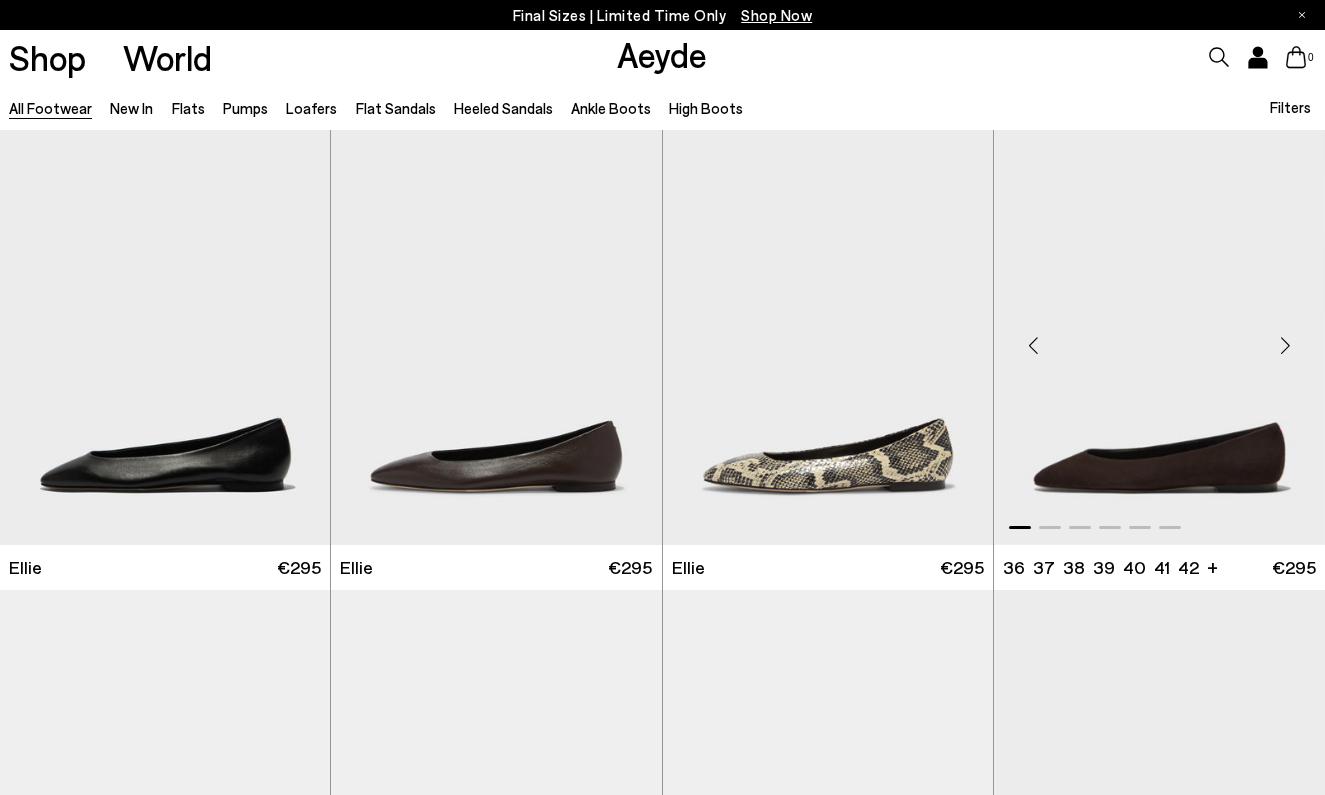 click at bounding box center (1285, 346) 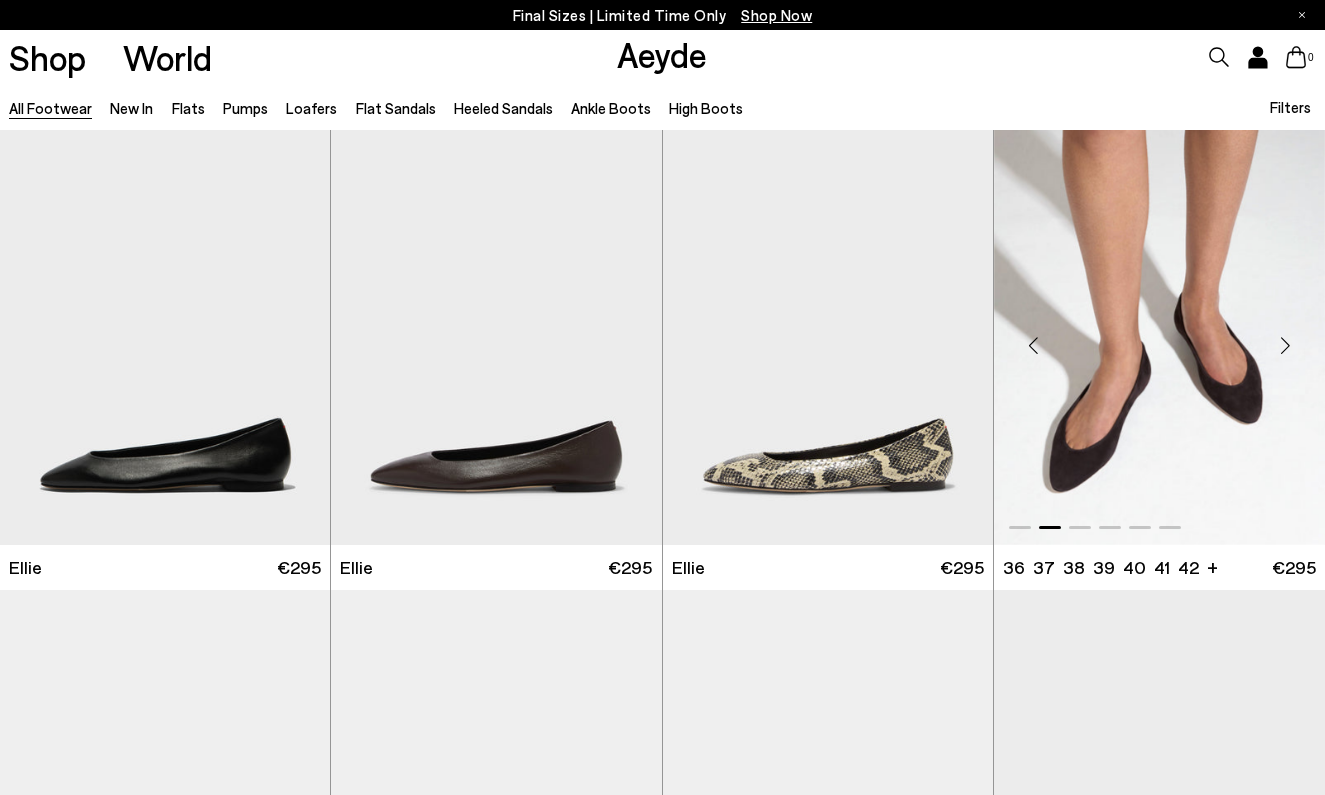 click at bounding box center [1159, 337] 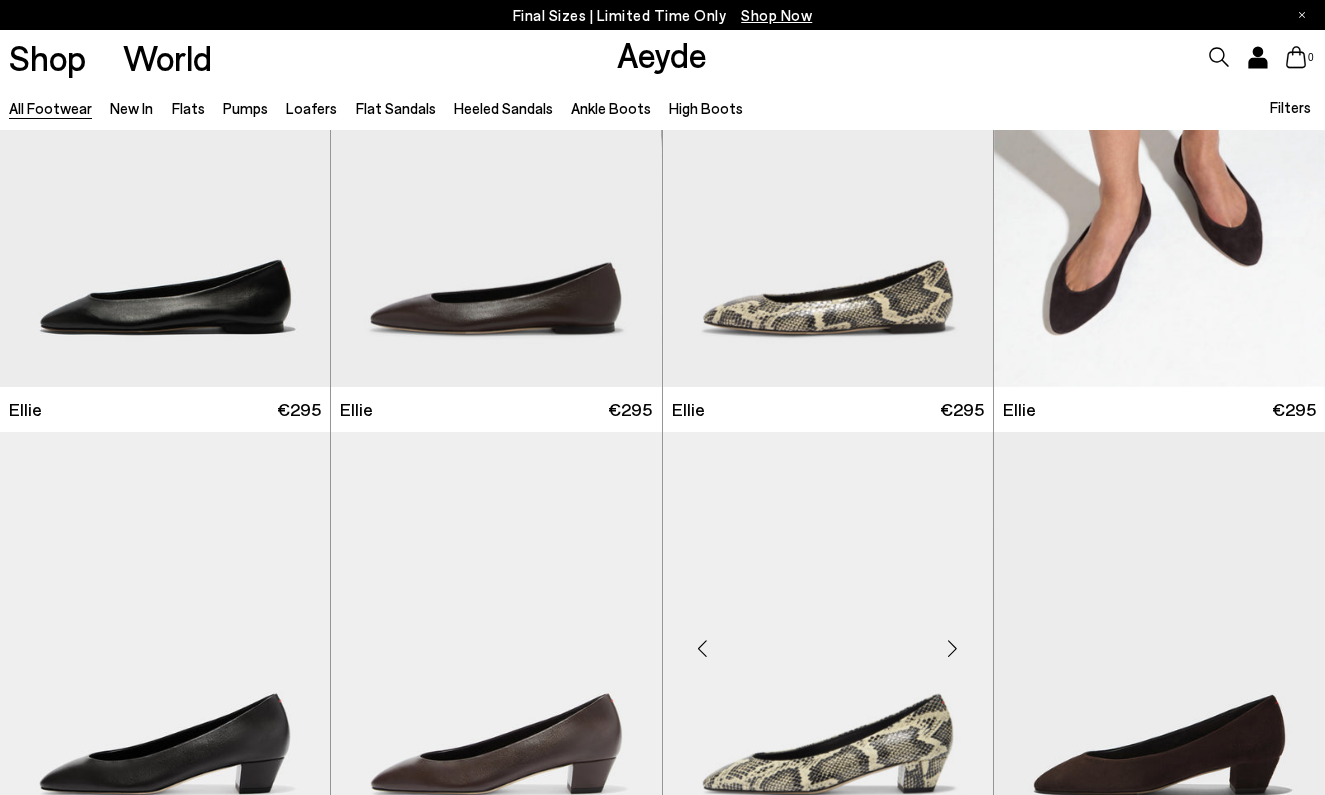 scroll, scrollTop: 144, scrollLeft: 0, axis: vertical 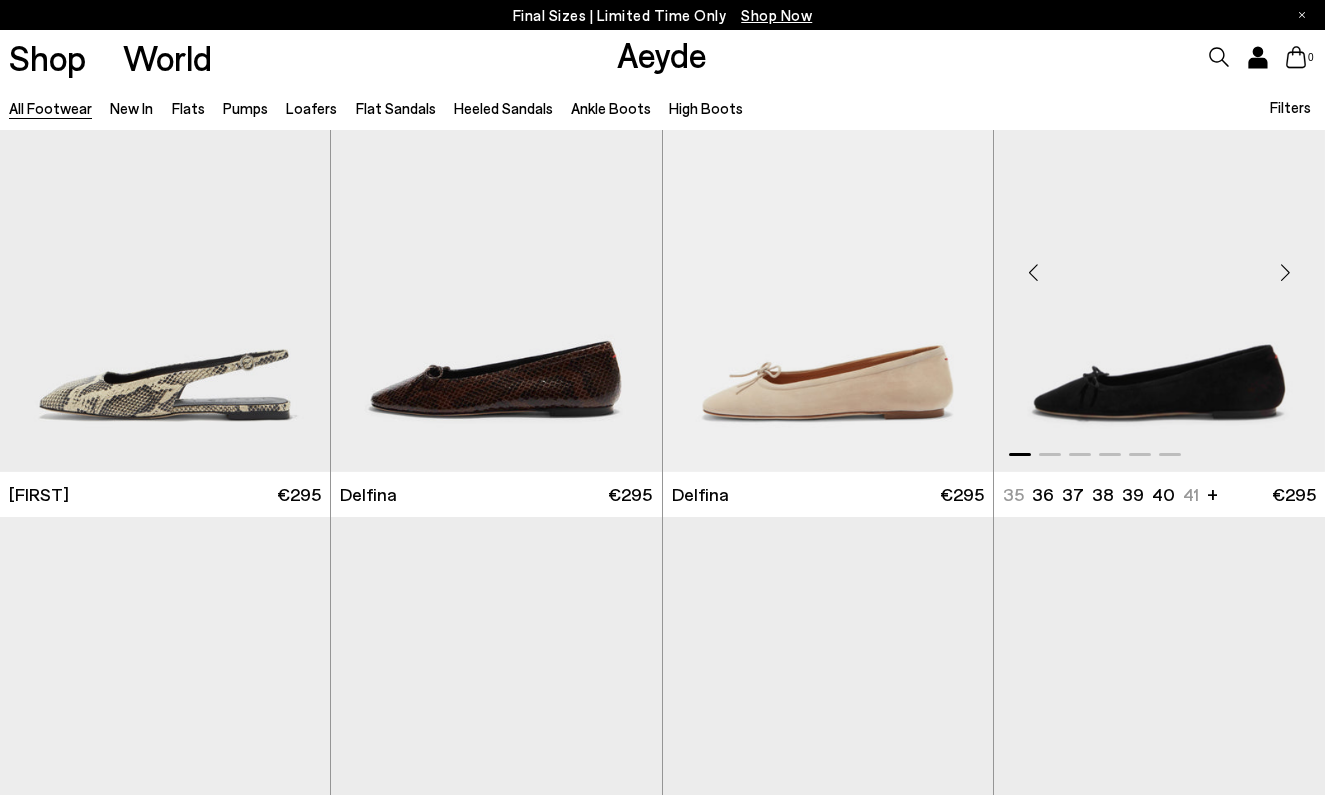 click at bounding box center [1159, 264] 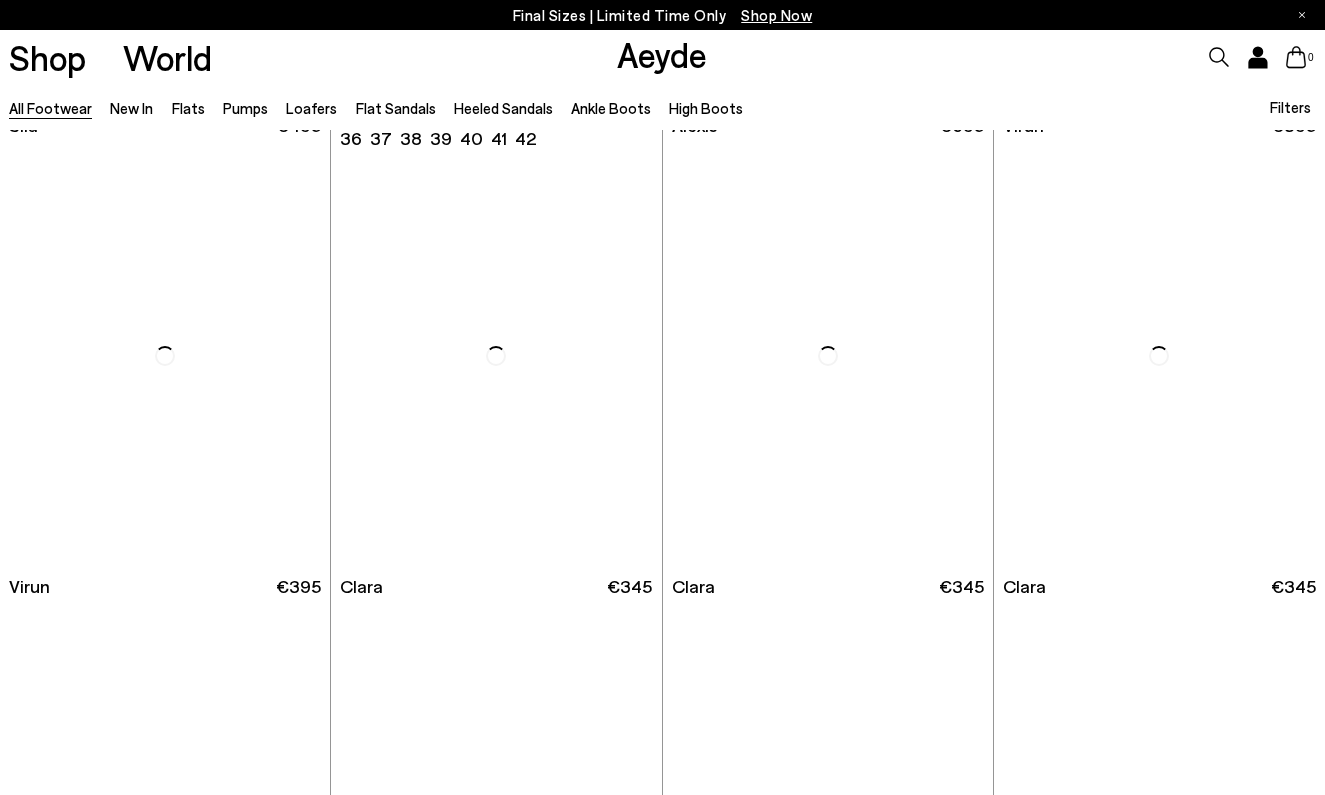 scroll, scrollTop: 3380, scrollLeft: 0, axis: vertical 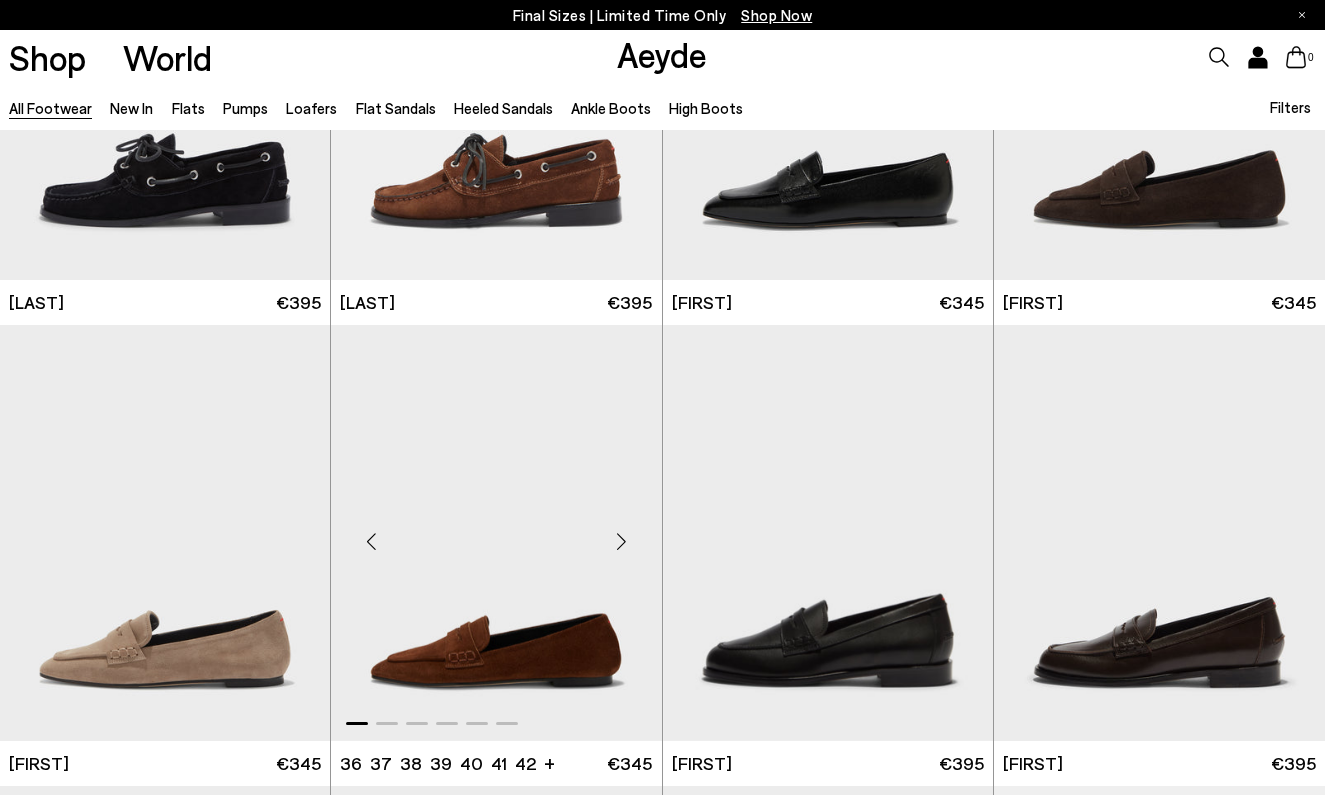 click at bounding box center (622, 541) 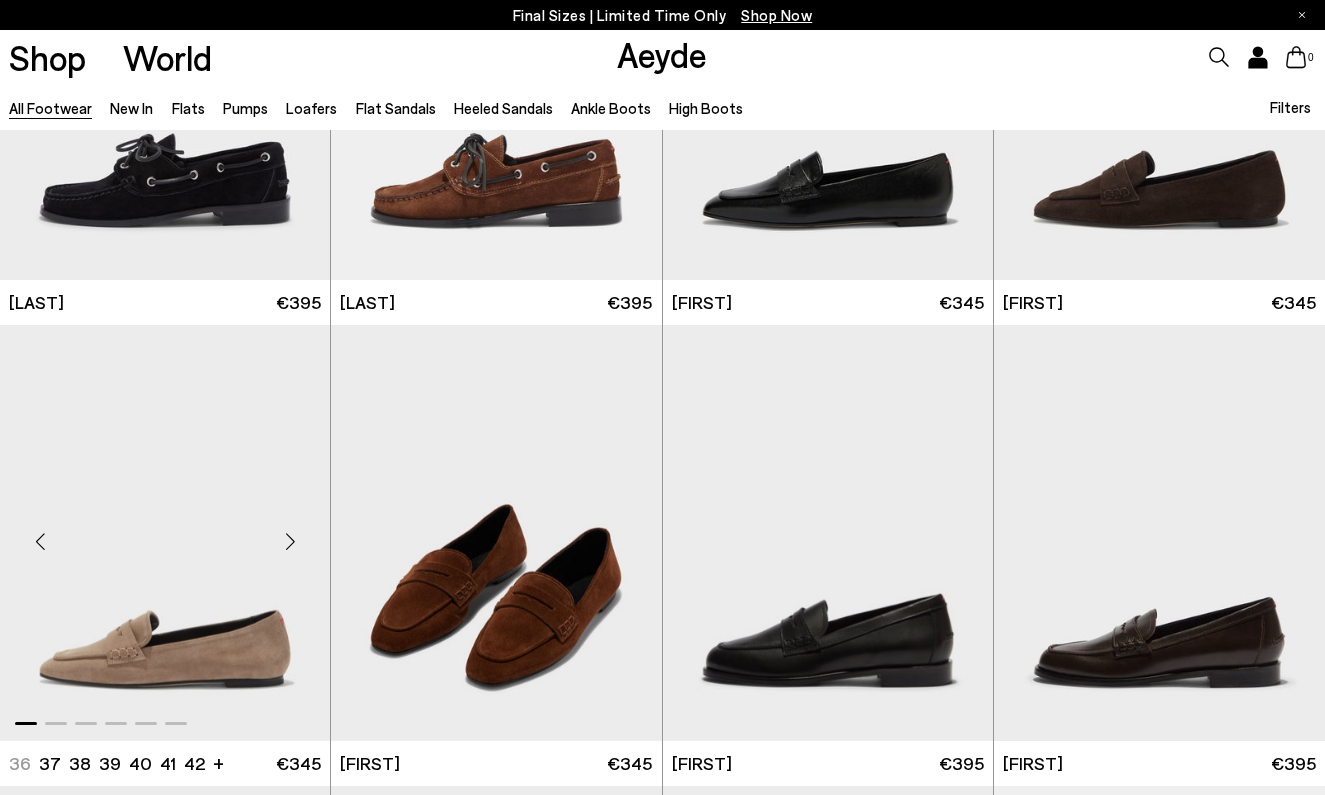 click at bounding box center [290, 541] 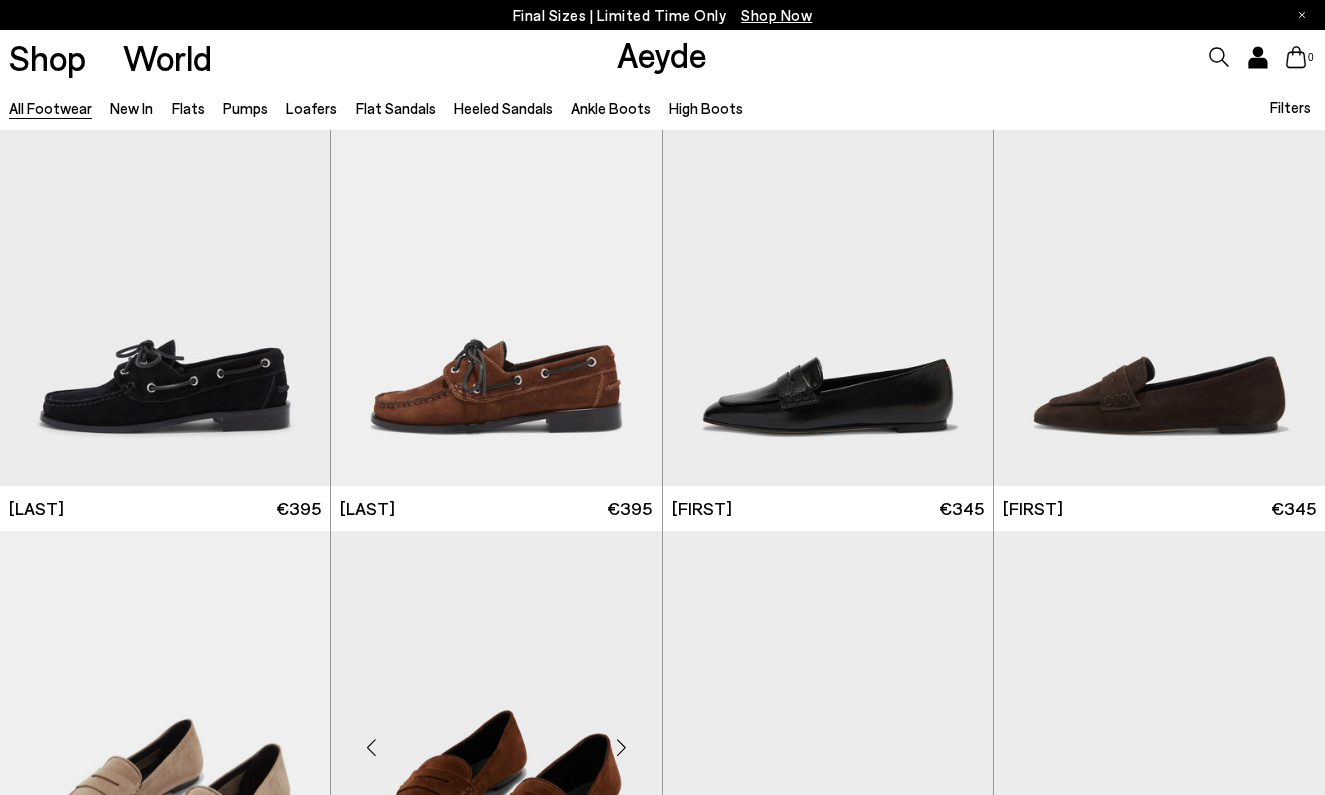 scroll, scrollTop: 16007, scrollLeft: 0, axis: vertical 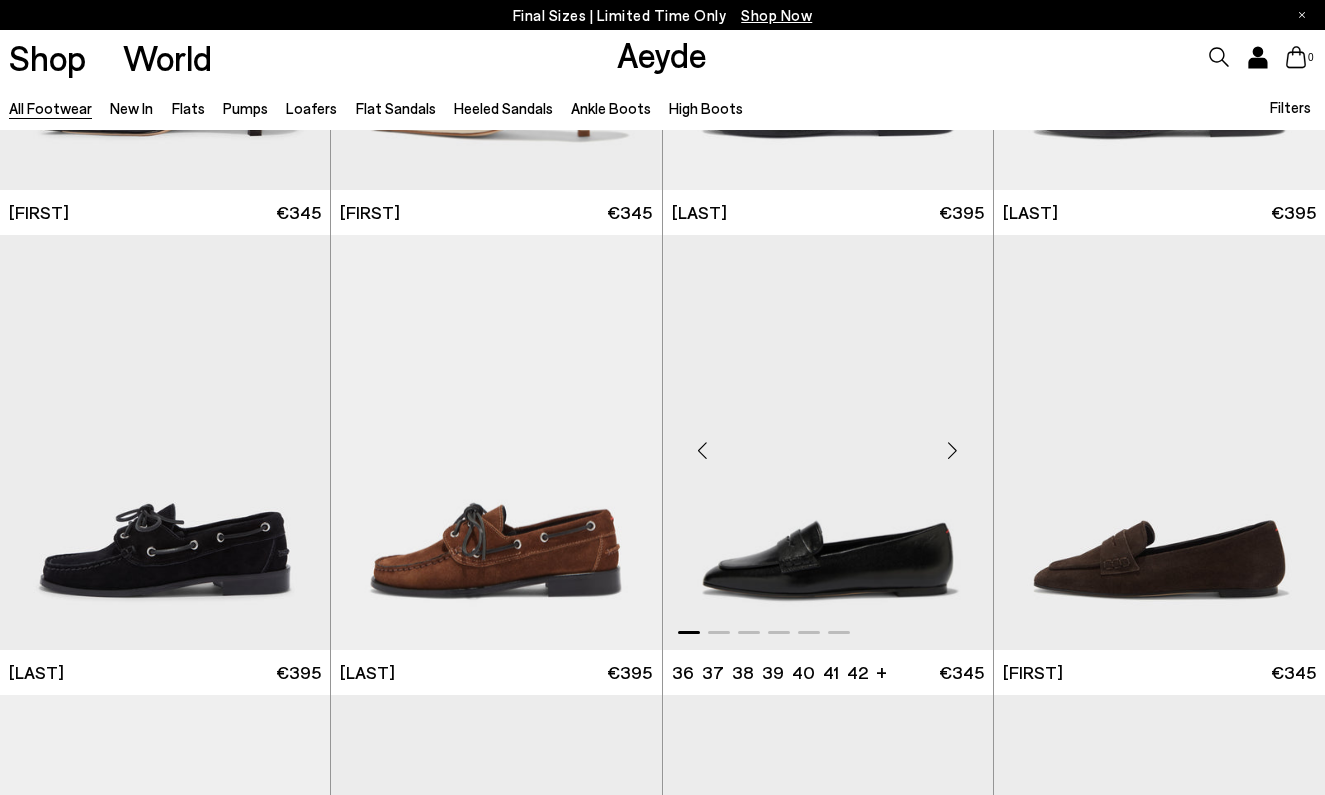 click at bounding box center [953, 451] 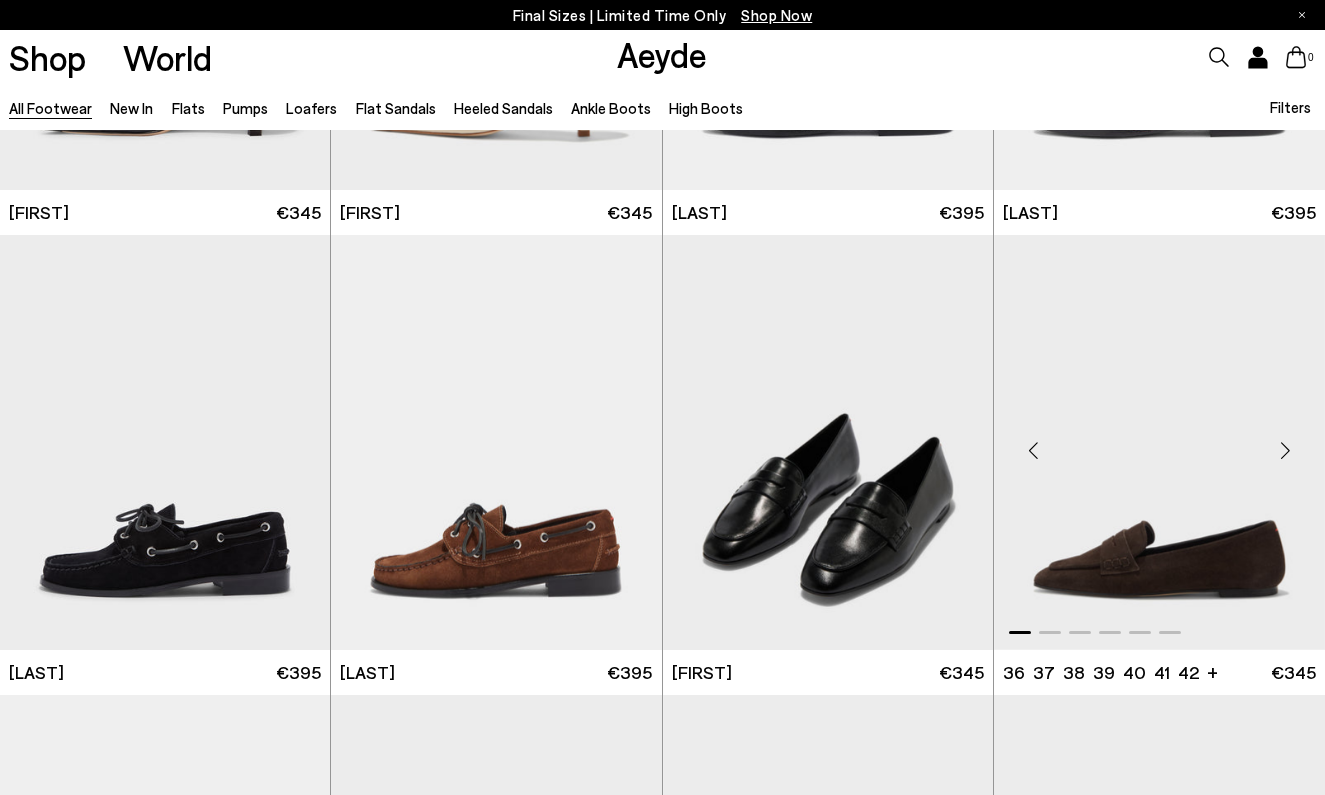 click at bounding box center (1285, 451) 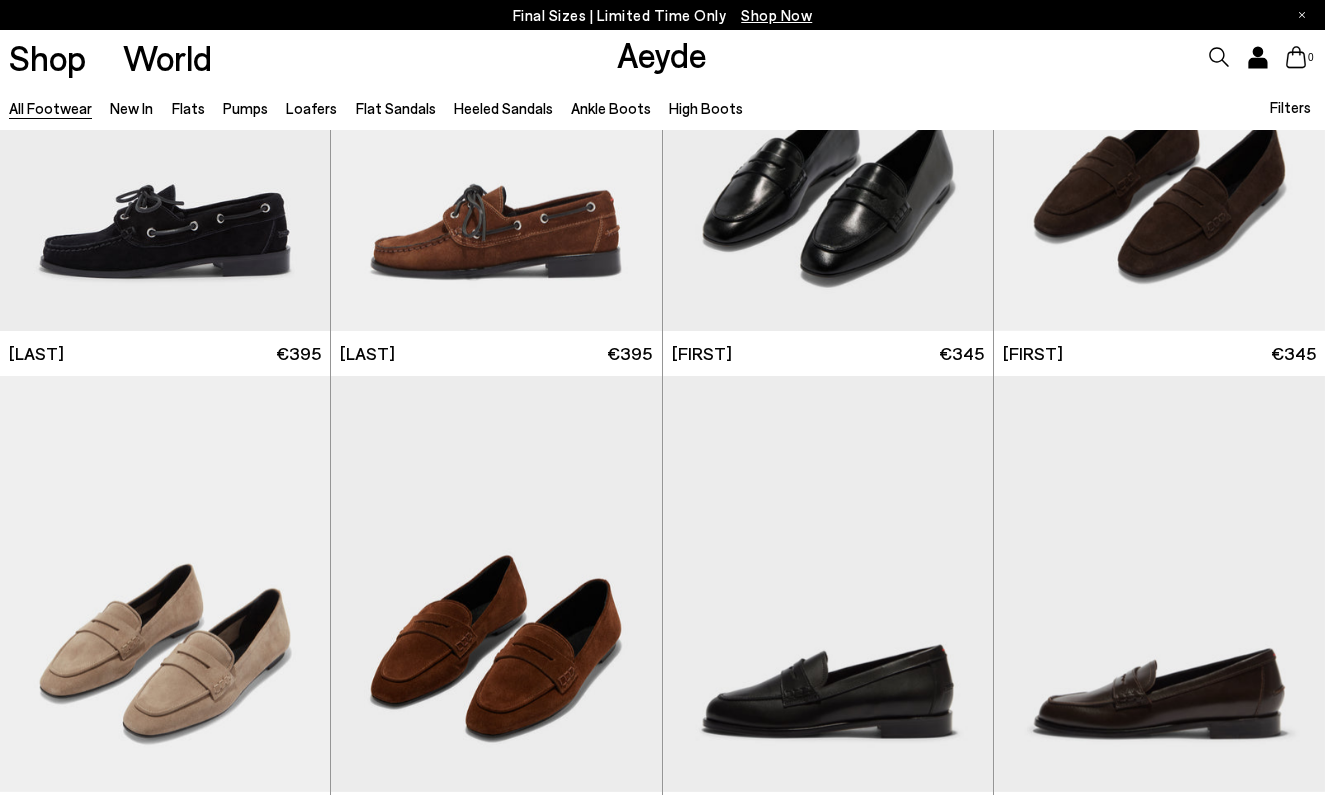 scroll, scrollTop: 16132, scrollLeft: 0, axis: vertical 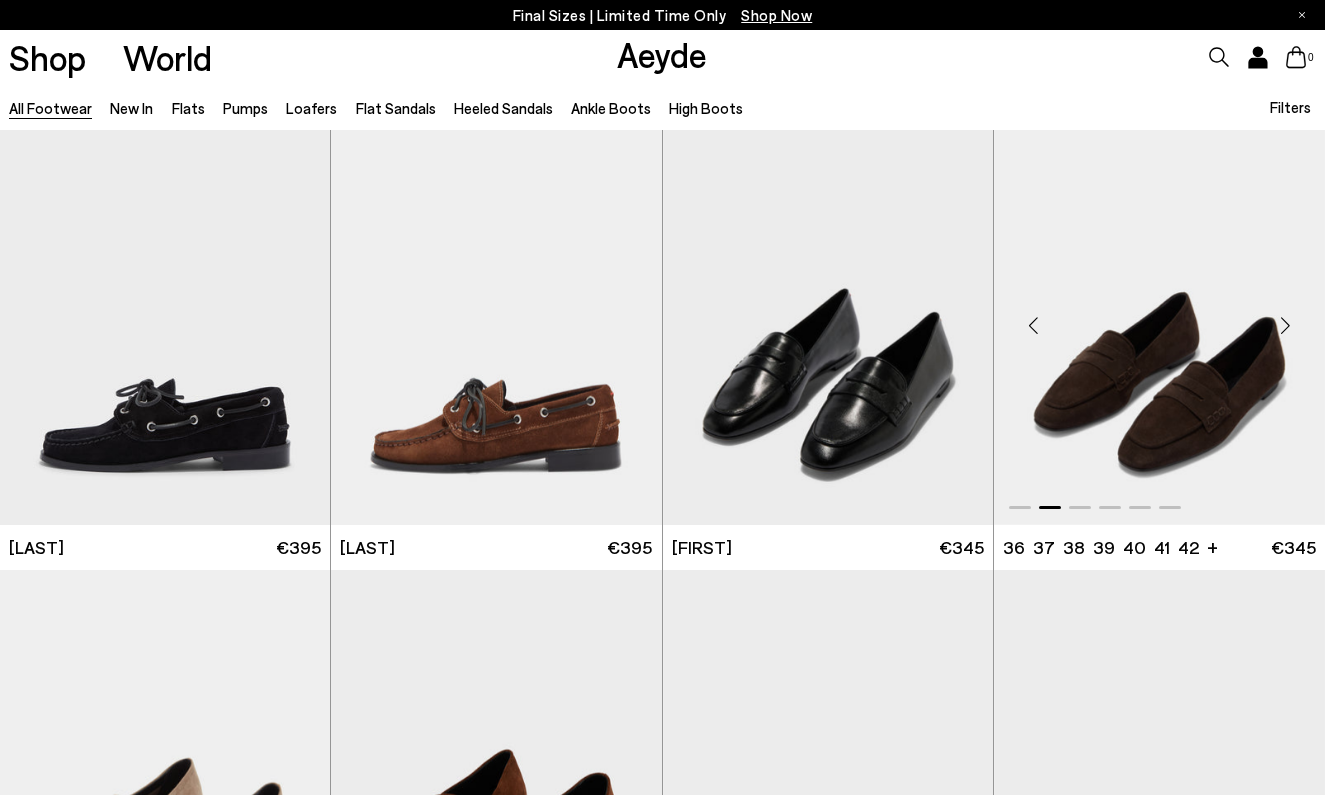 click at bounding box center (1159, 317) 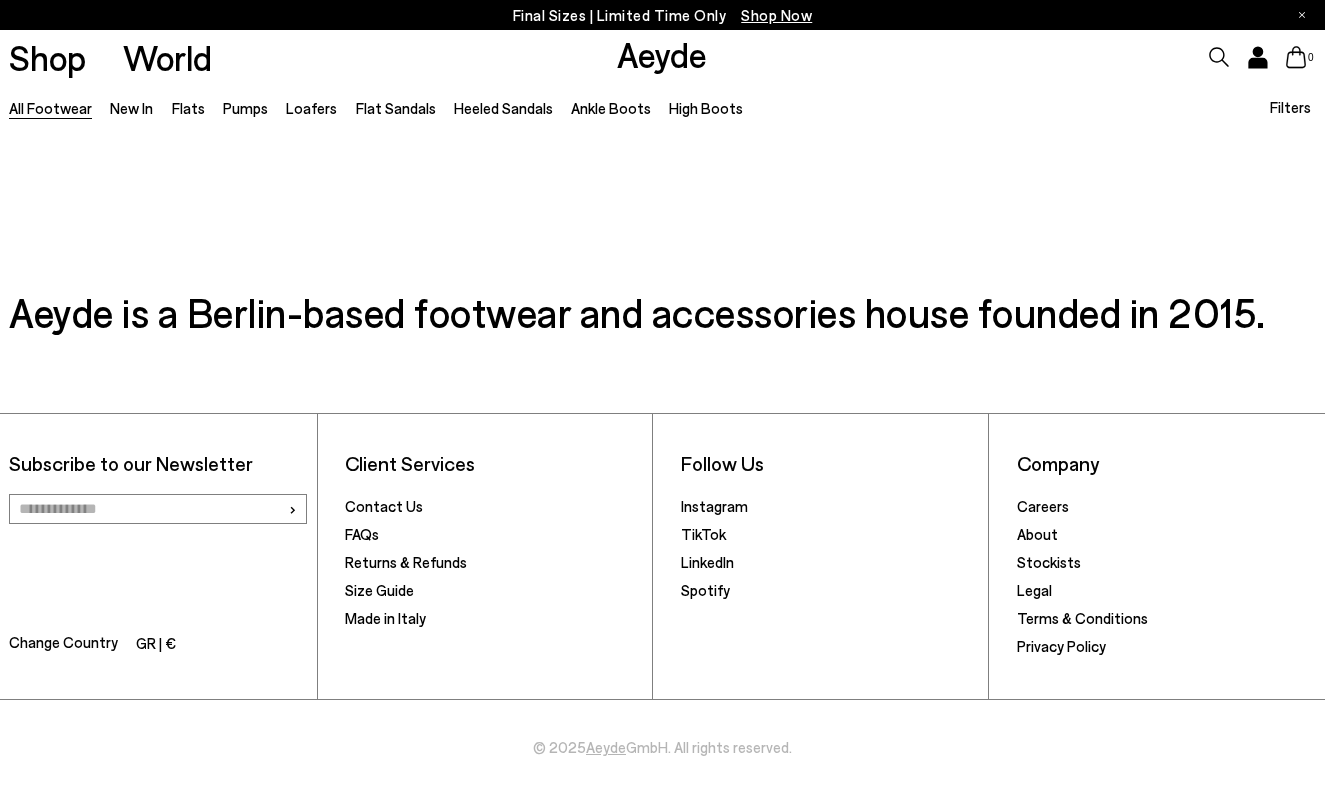 scroll, scrollTop: 2713, scrollLeft: 0, axis: vertical 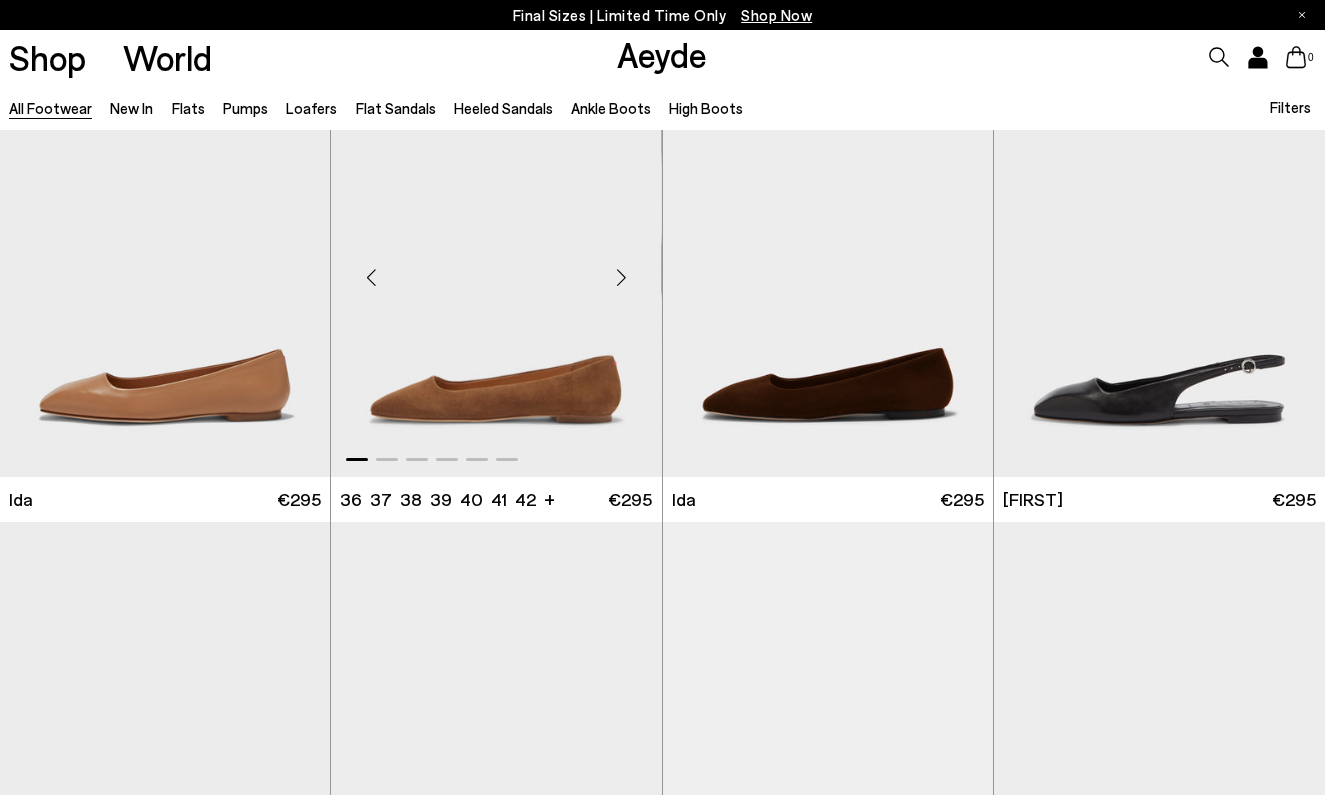 click at bounding box center (622, 277) 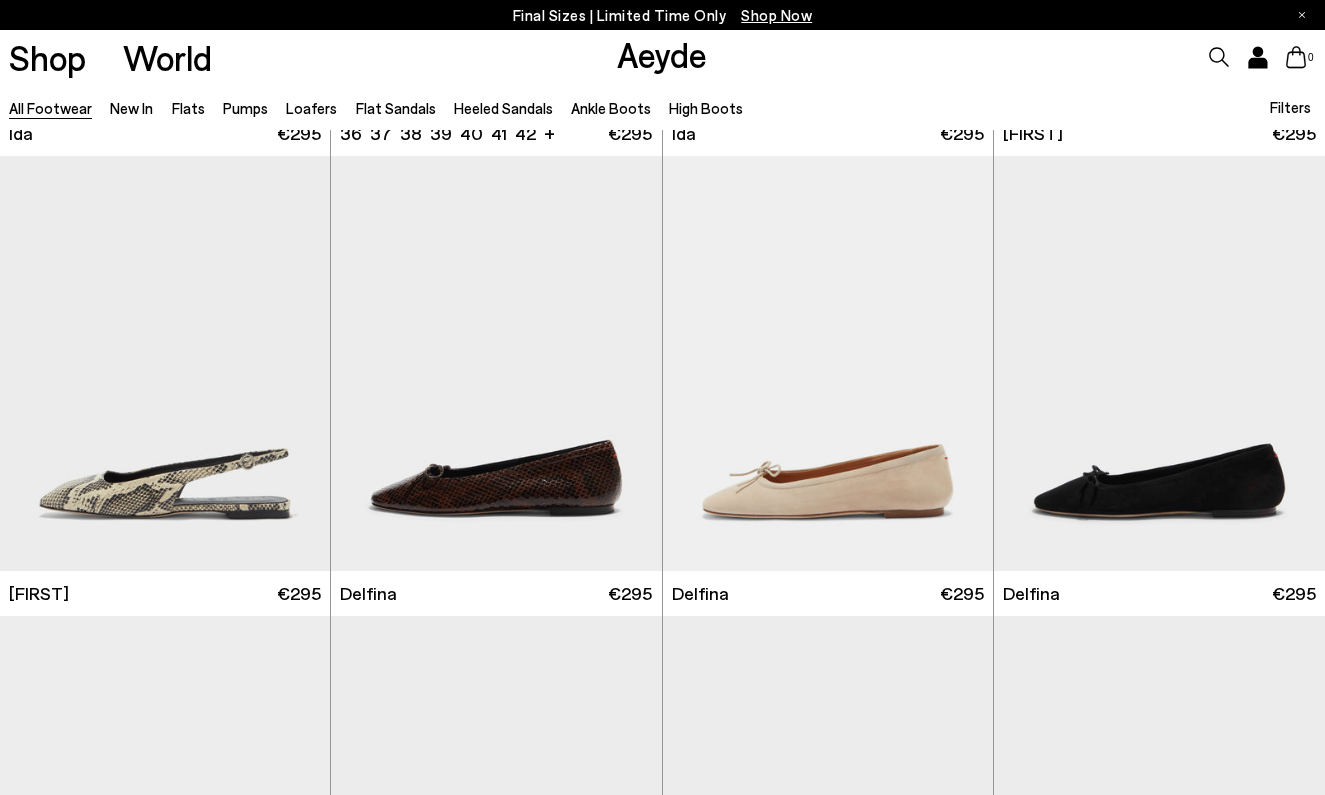 scroll, scrollTop: 13339, scrollLeft: 0, axis: vertical 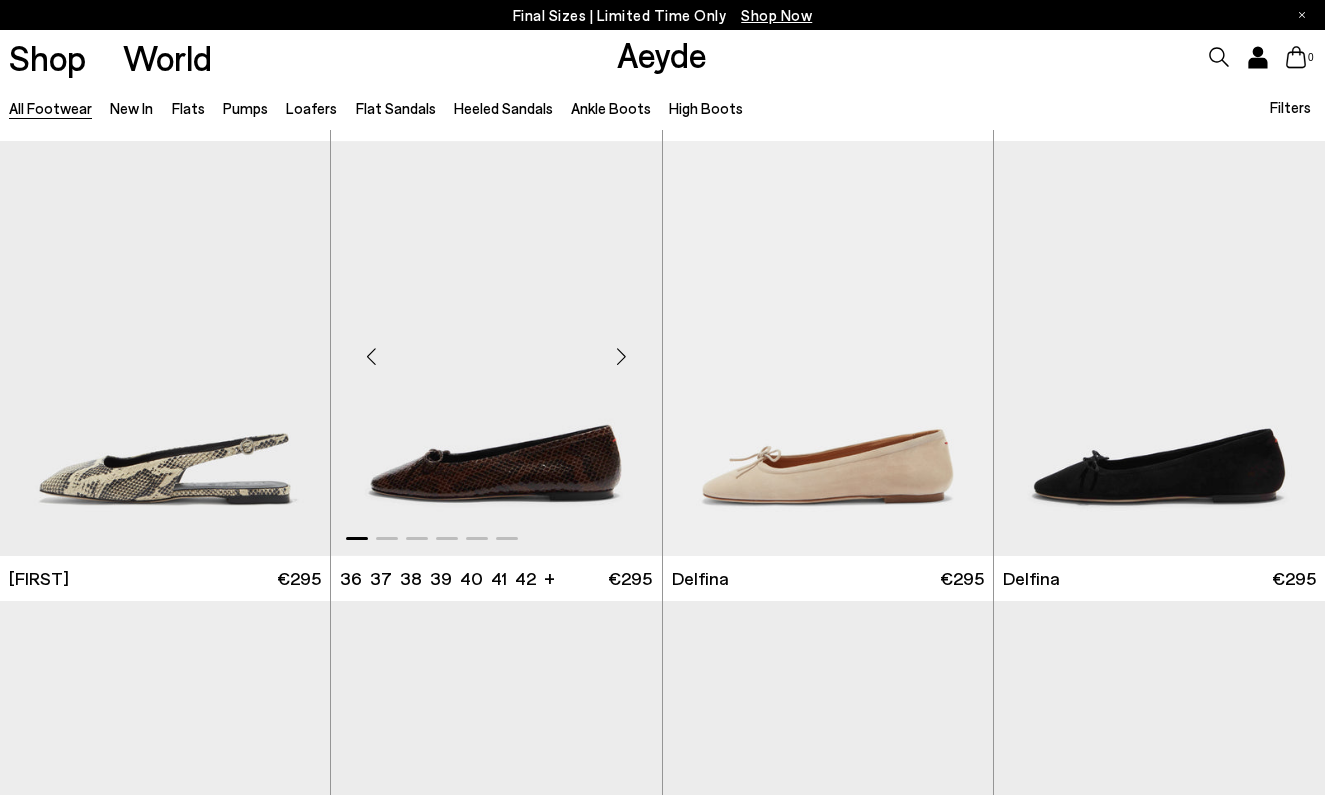 click at bounding box center (622, 357) 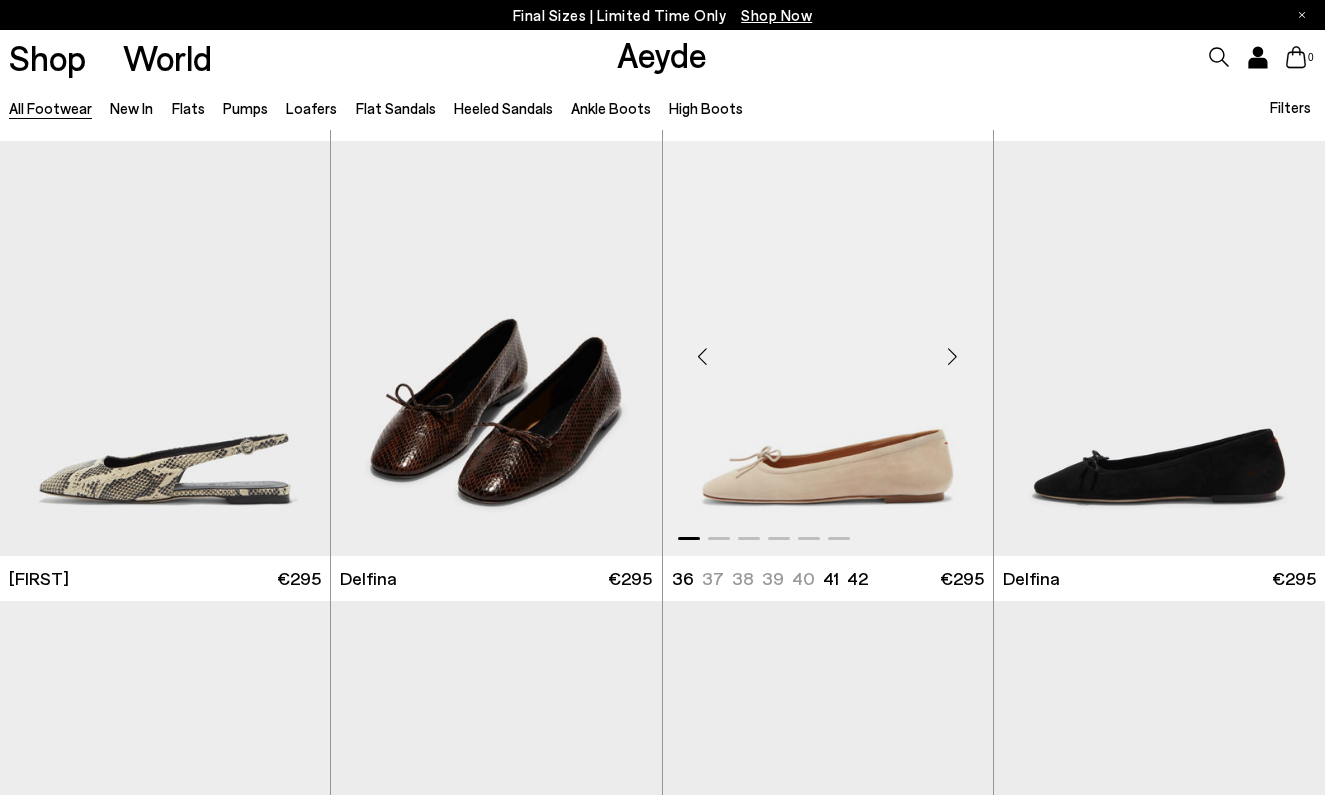 click at bounding box center [953, 357] 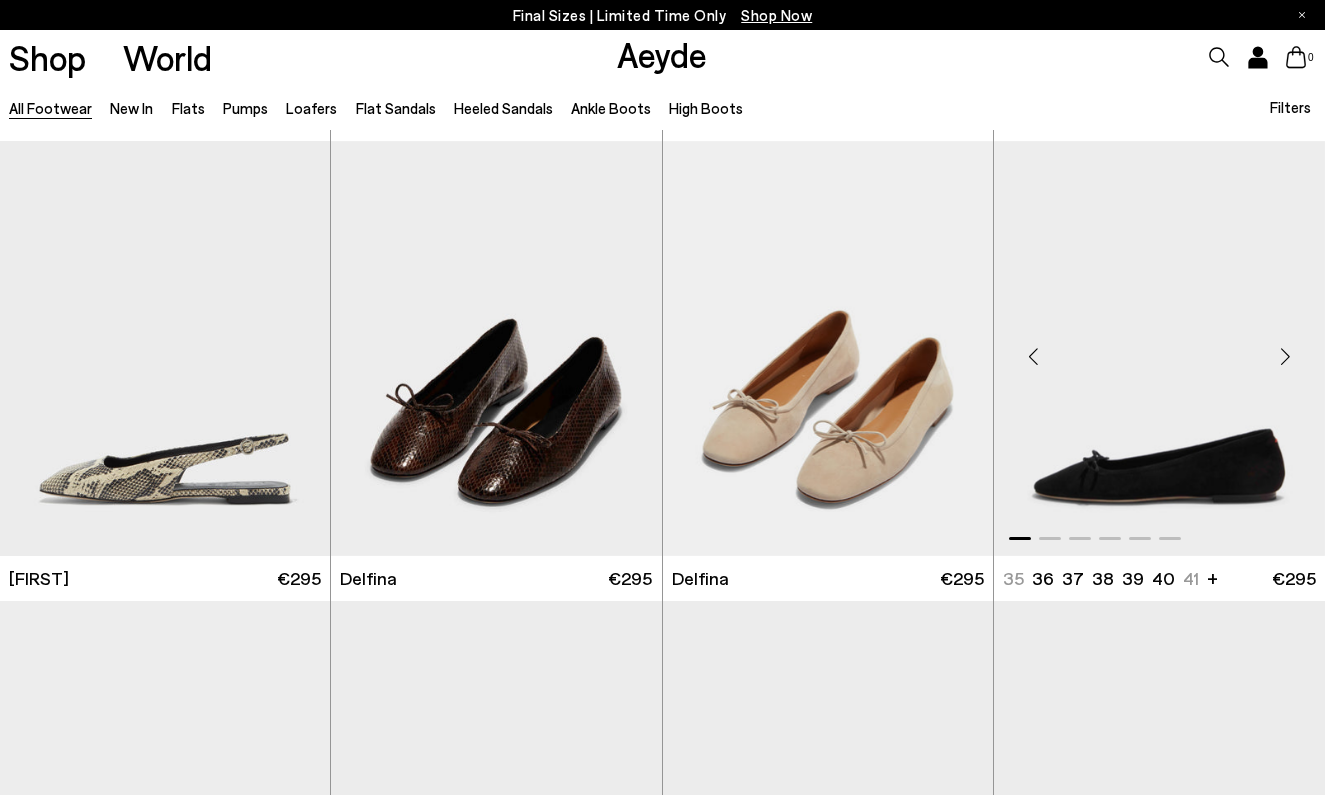 click at bounding box center (1285, 357) 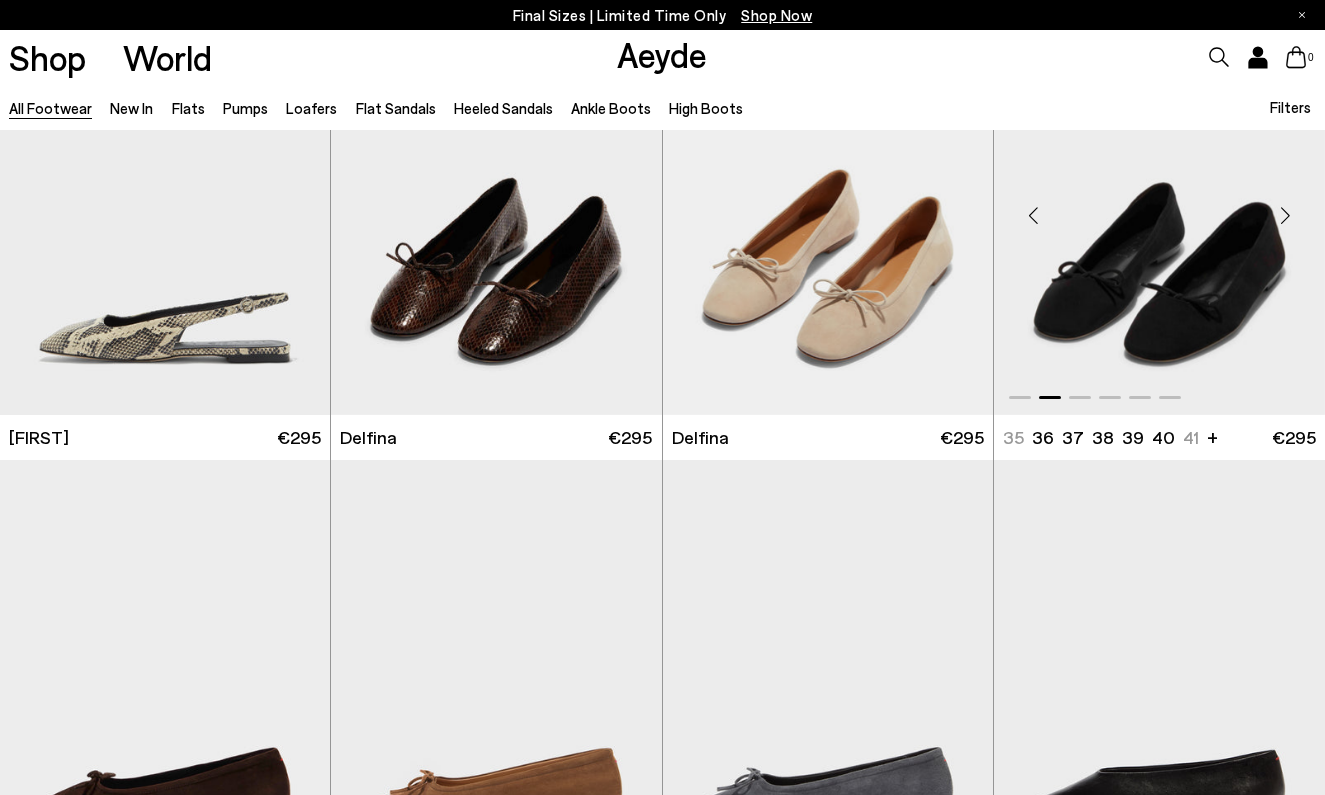 scroll, scrollTop: 13896, scrollLeft: 0, axis: vertical 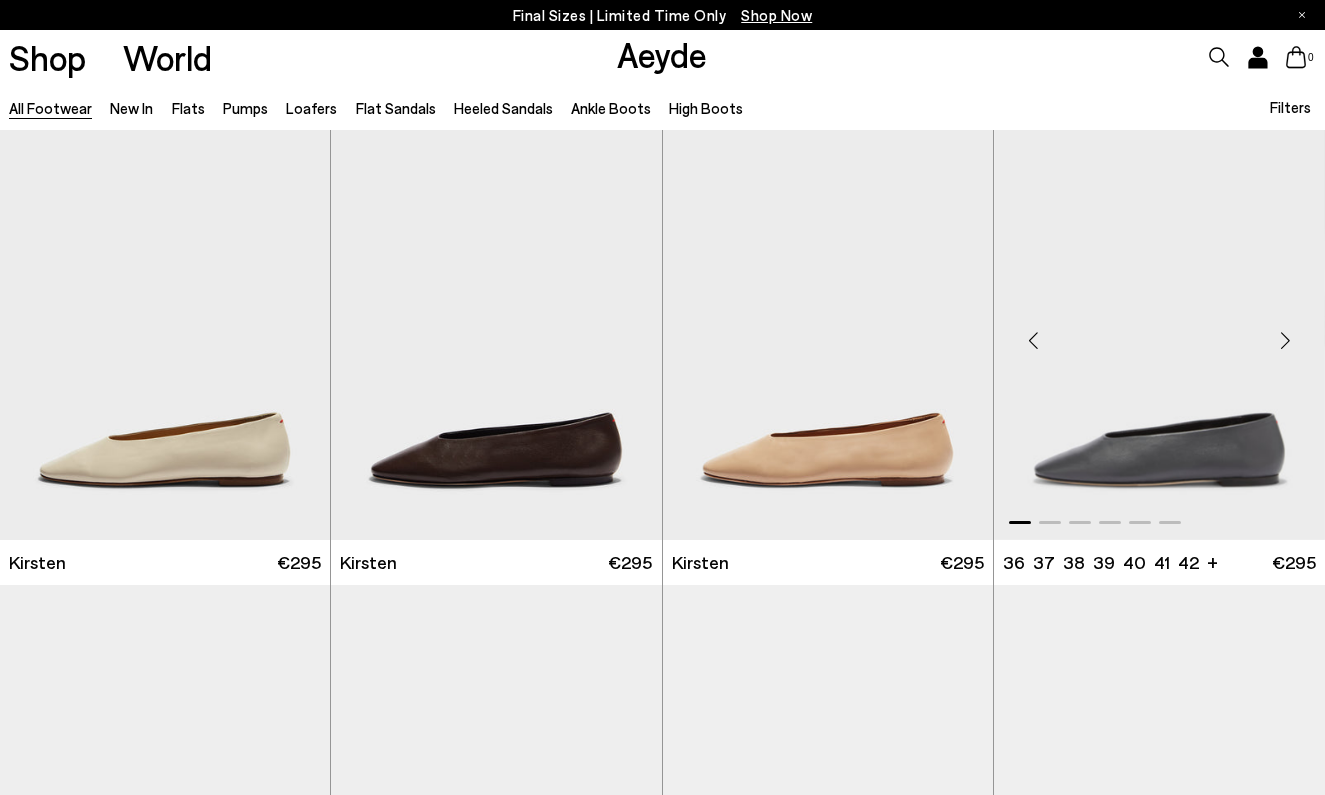 click at bounding box center (1285, 340) 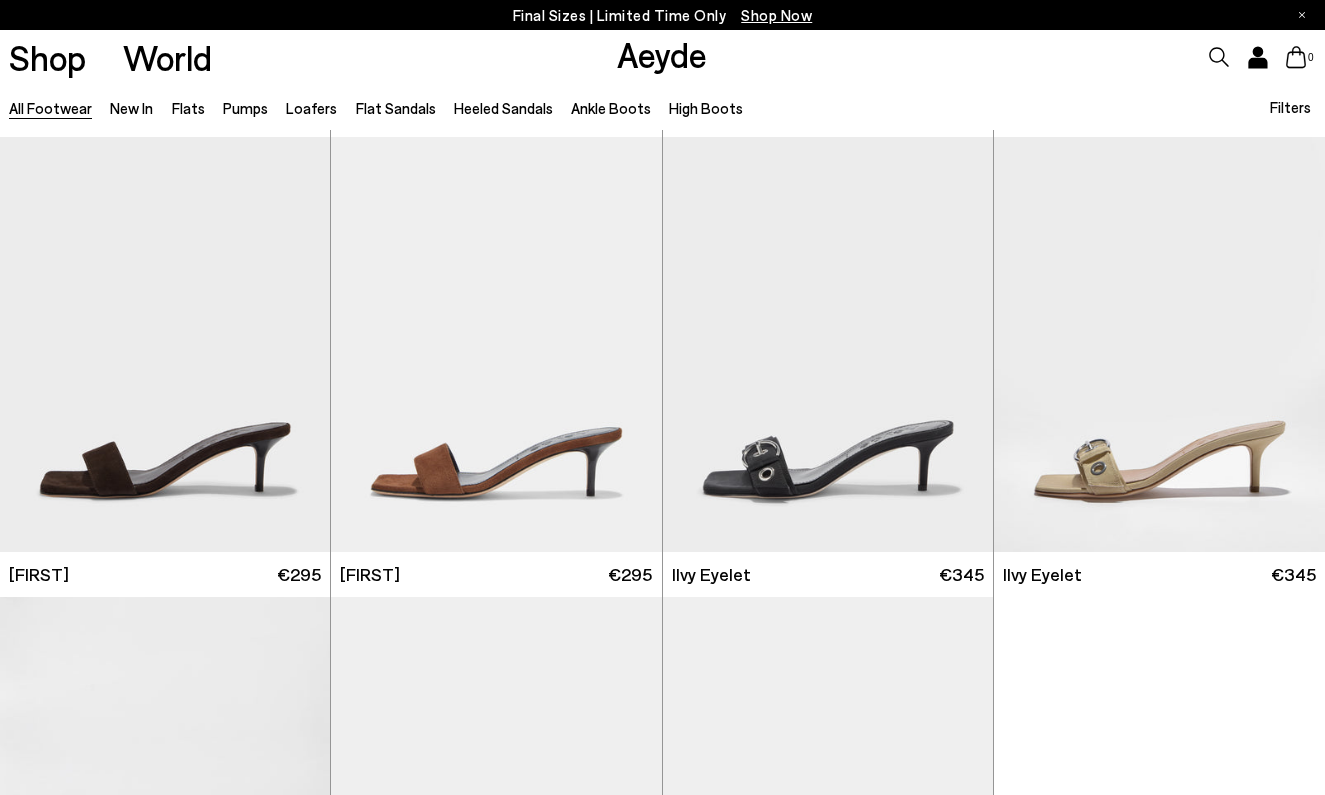 scroll, scrollTop: 19036, scrollLeft: 0, axis: vertical 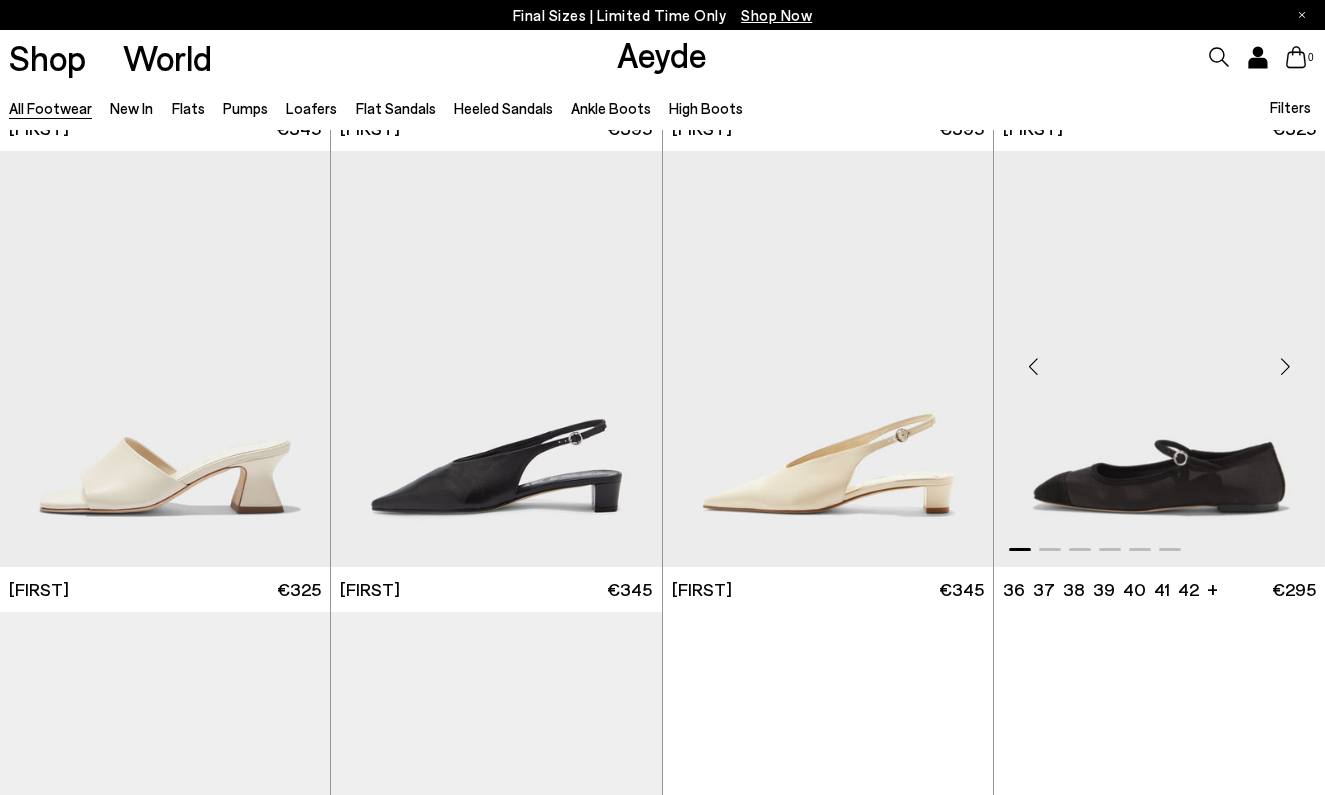 click at bounding box center (1285, 367) 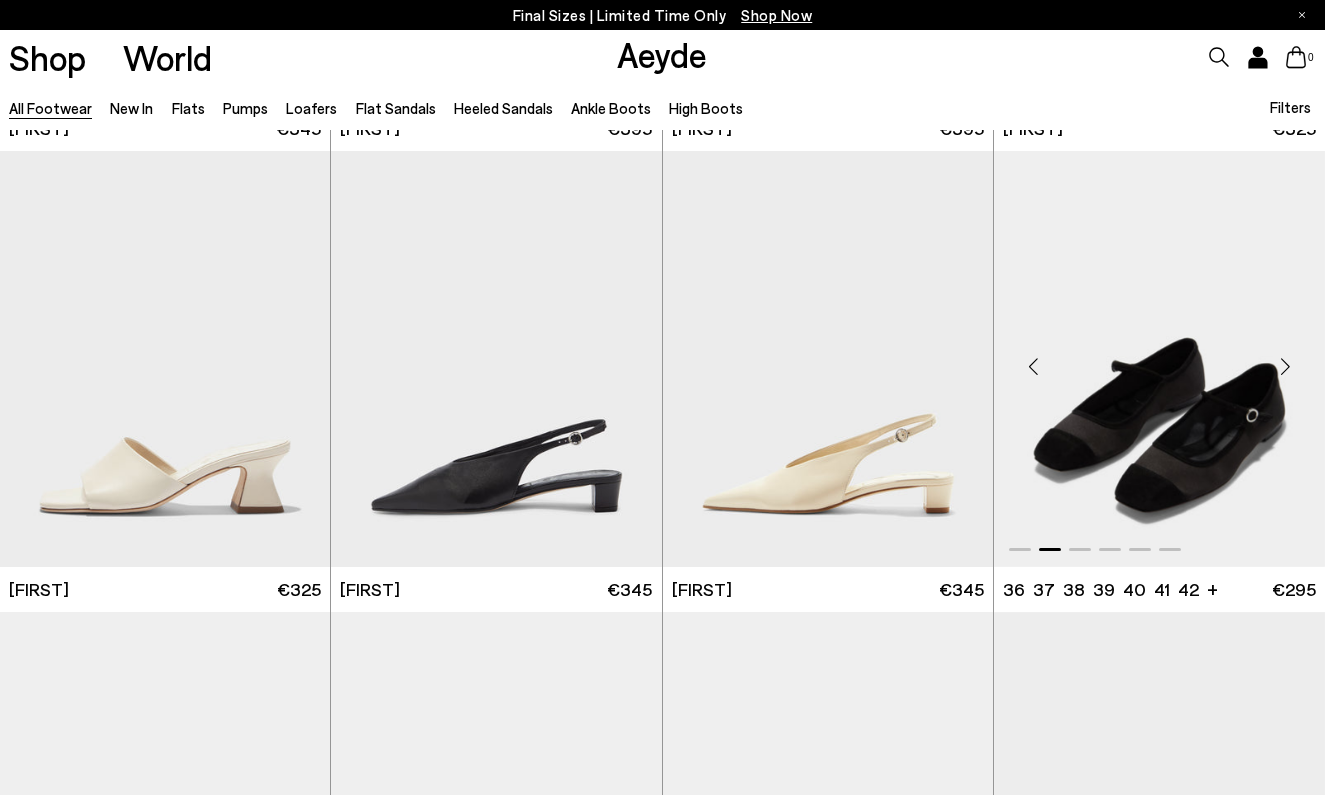 click at bounding box center [1285, 367] 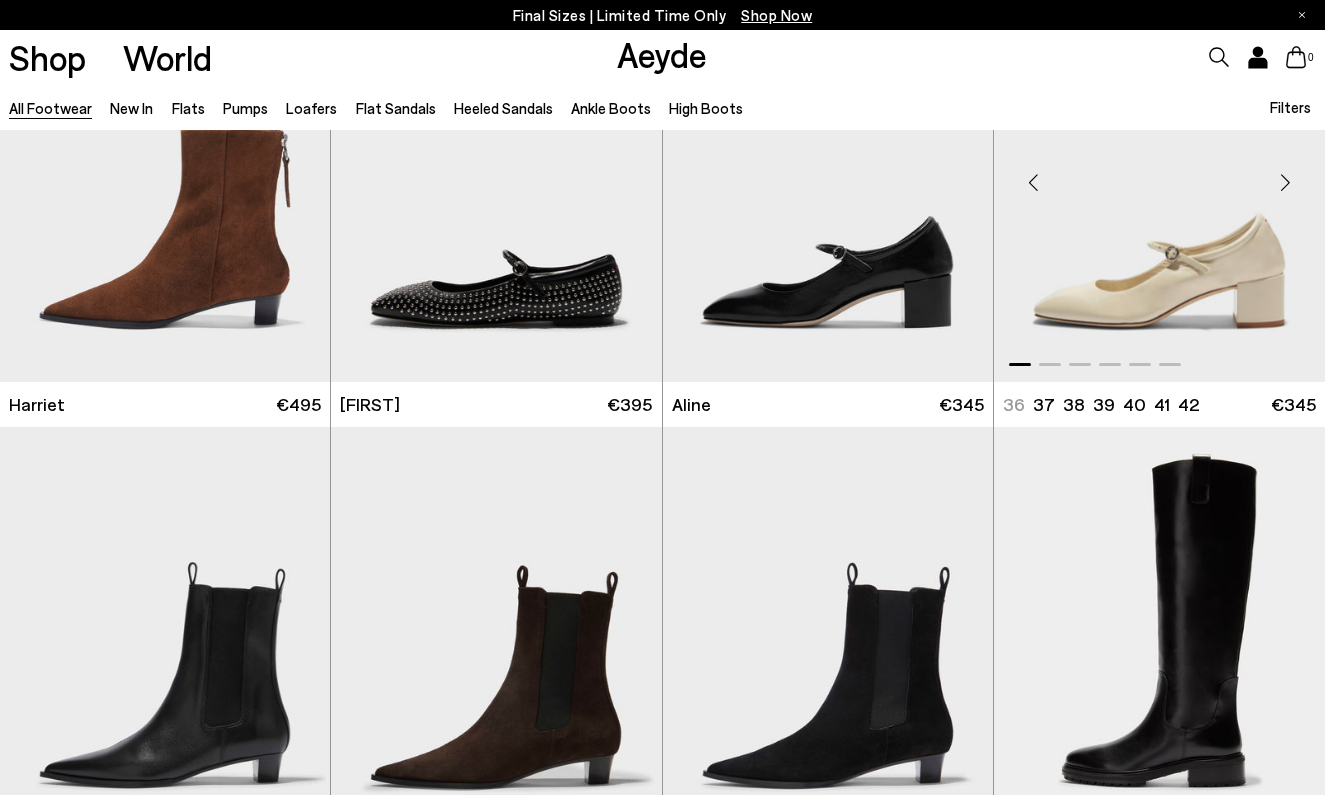scroll, scrollTop: 27647, scrollLeft: 0, axis: vertical 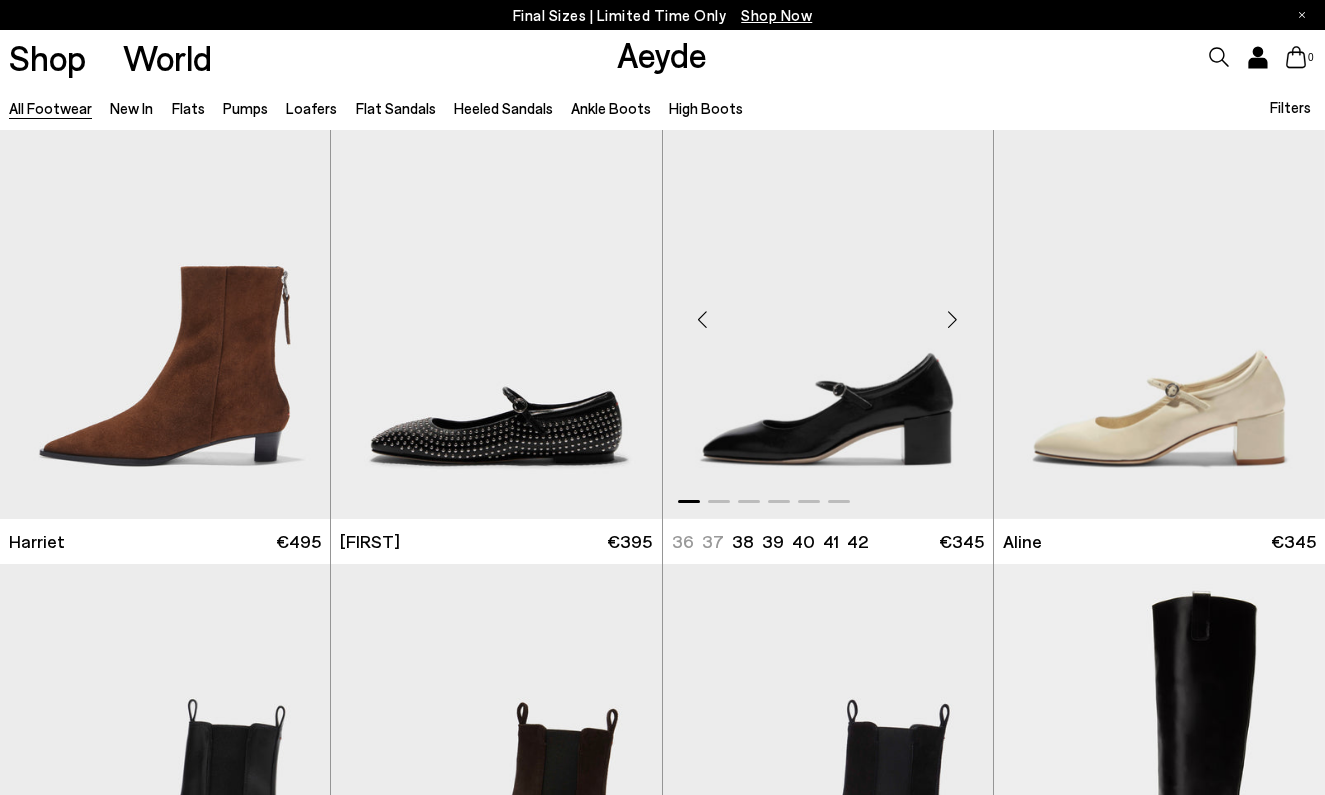 click at bounding box center (953, 319) 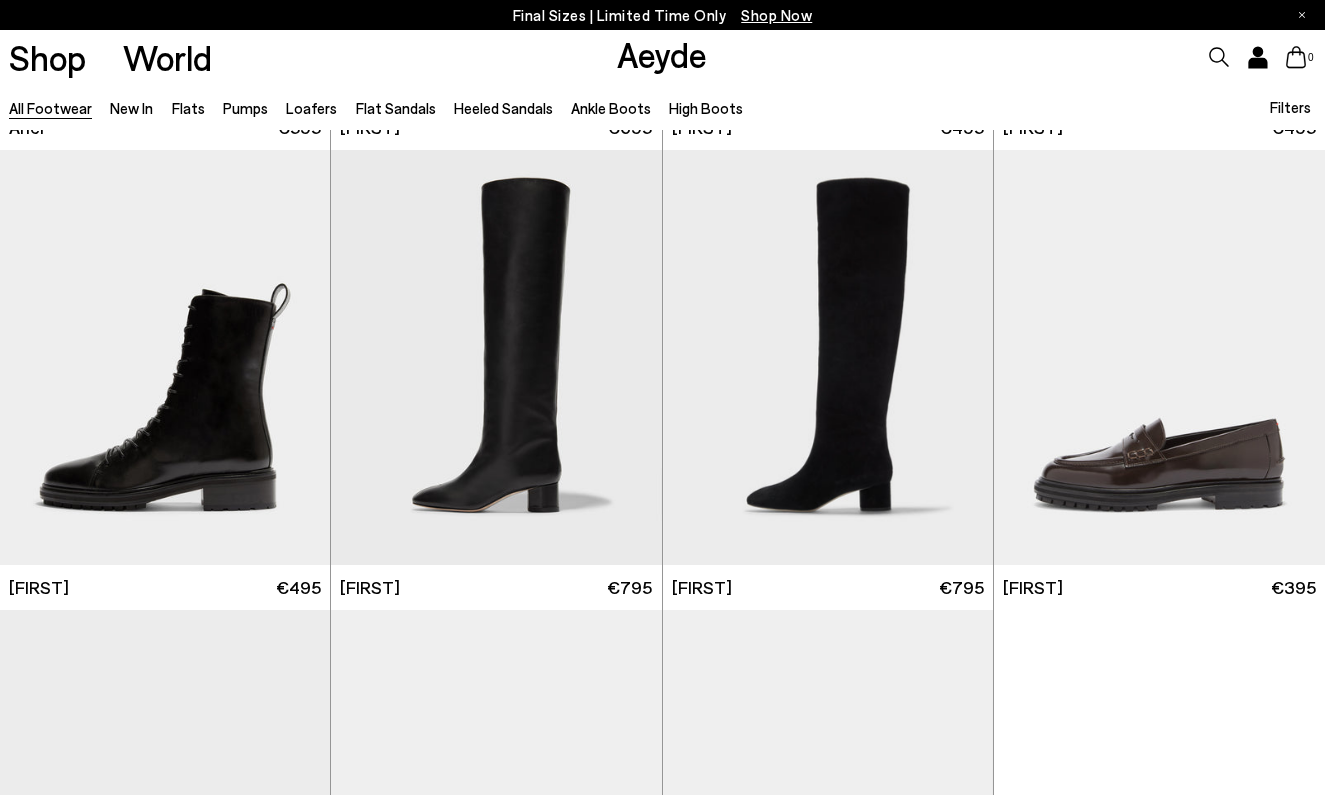 scroll, scrollTop: 29411, scrollLeft: 0, axis: vertical 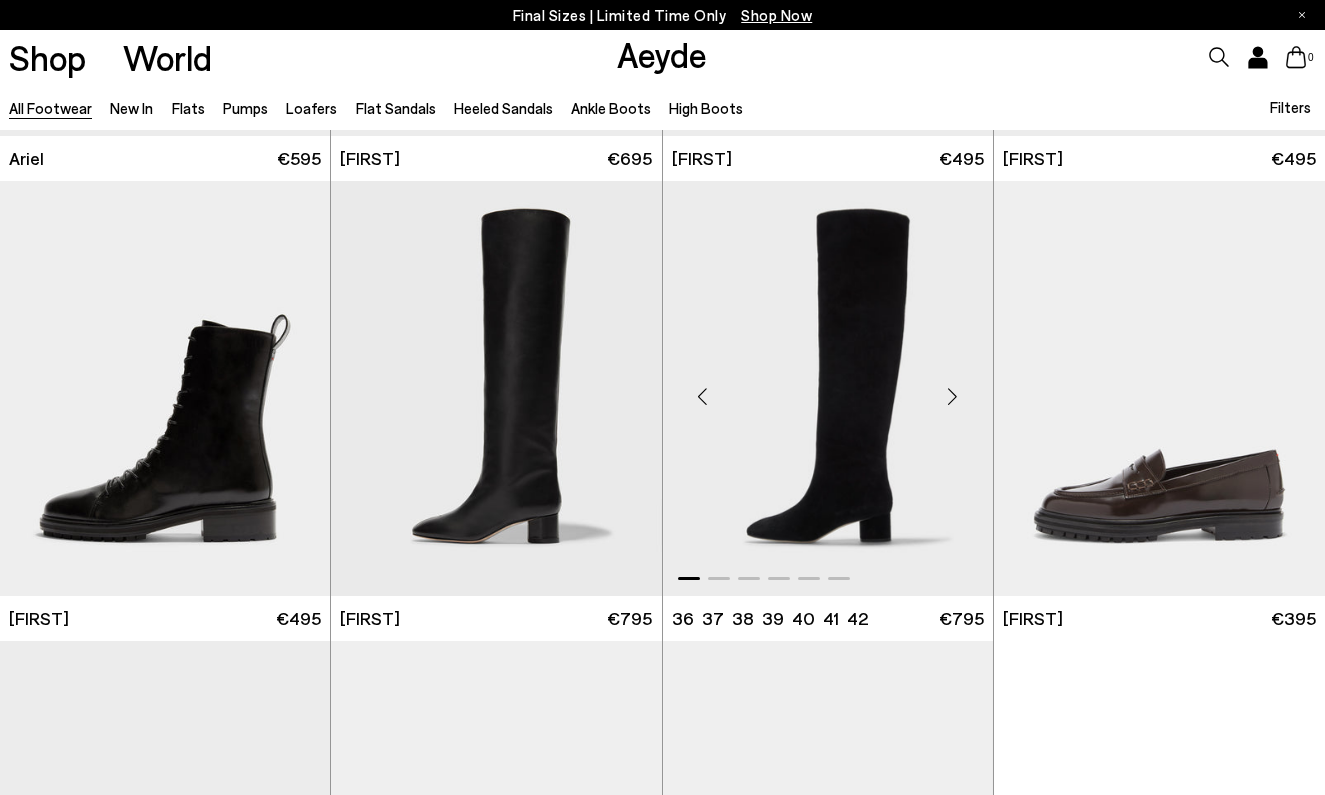 click at bounding box center (953, 397) 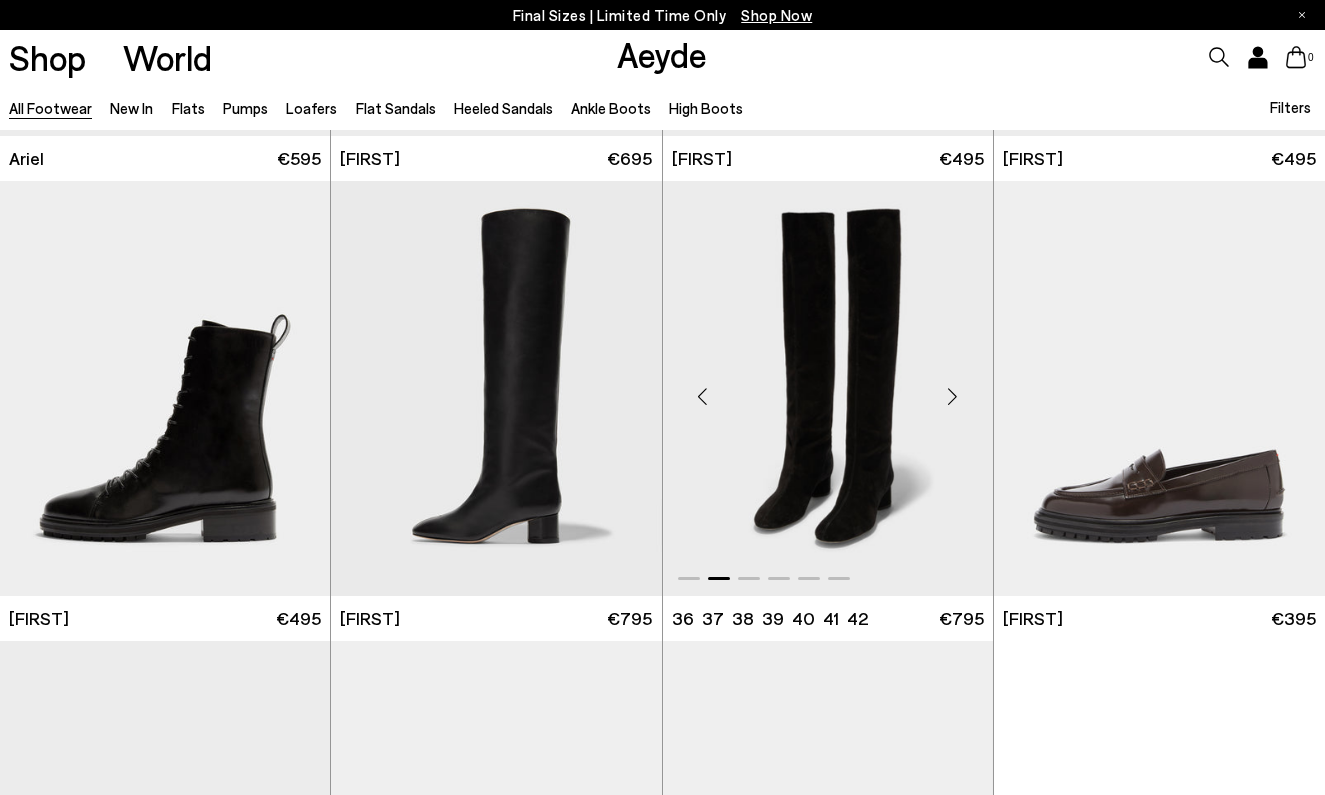 click at bounding box center [953, 397] 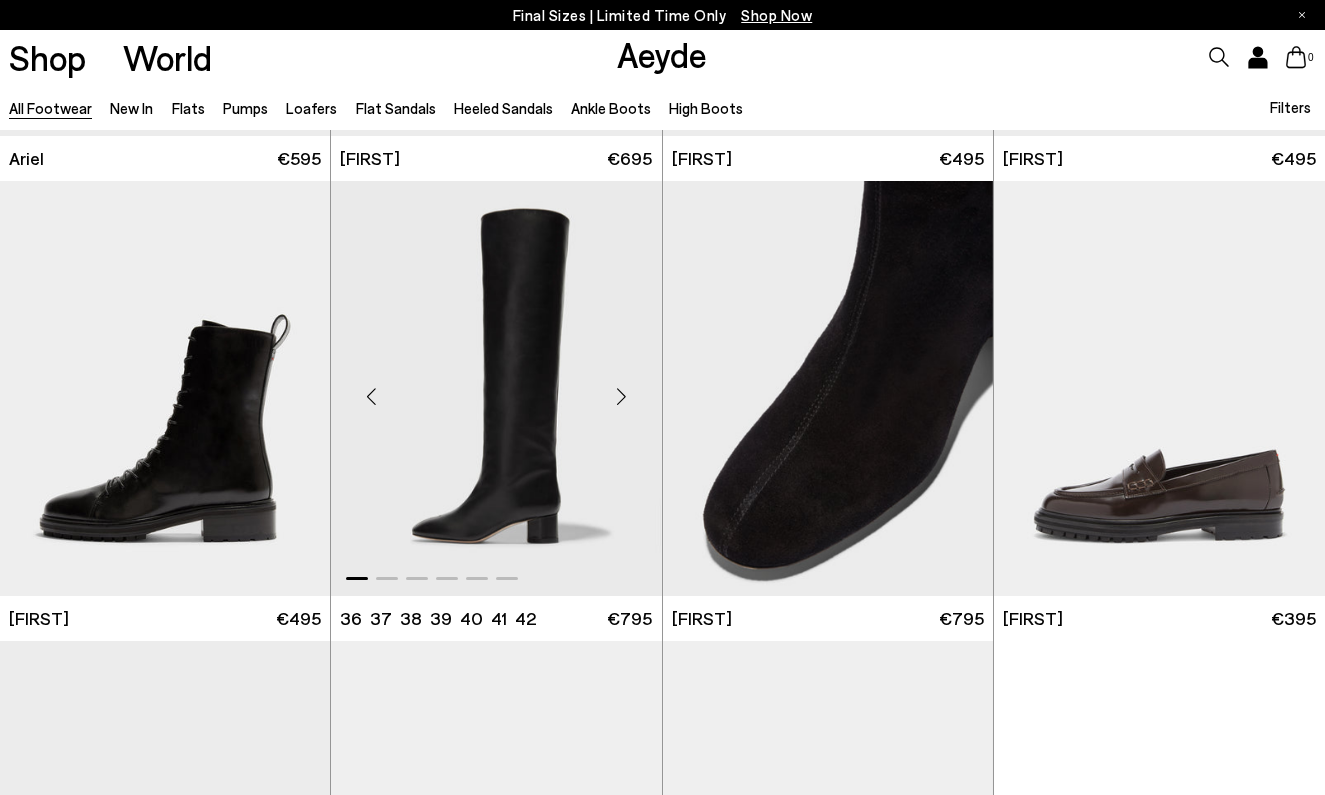click at bounding box center [622, 397] 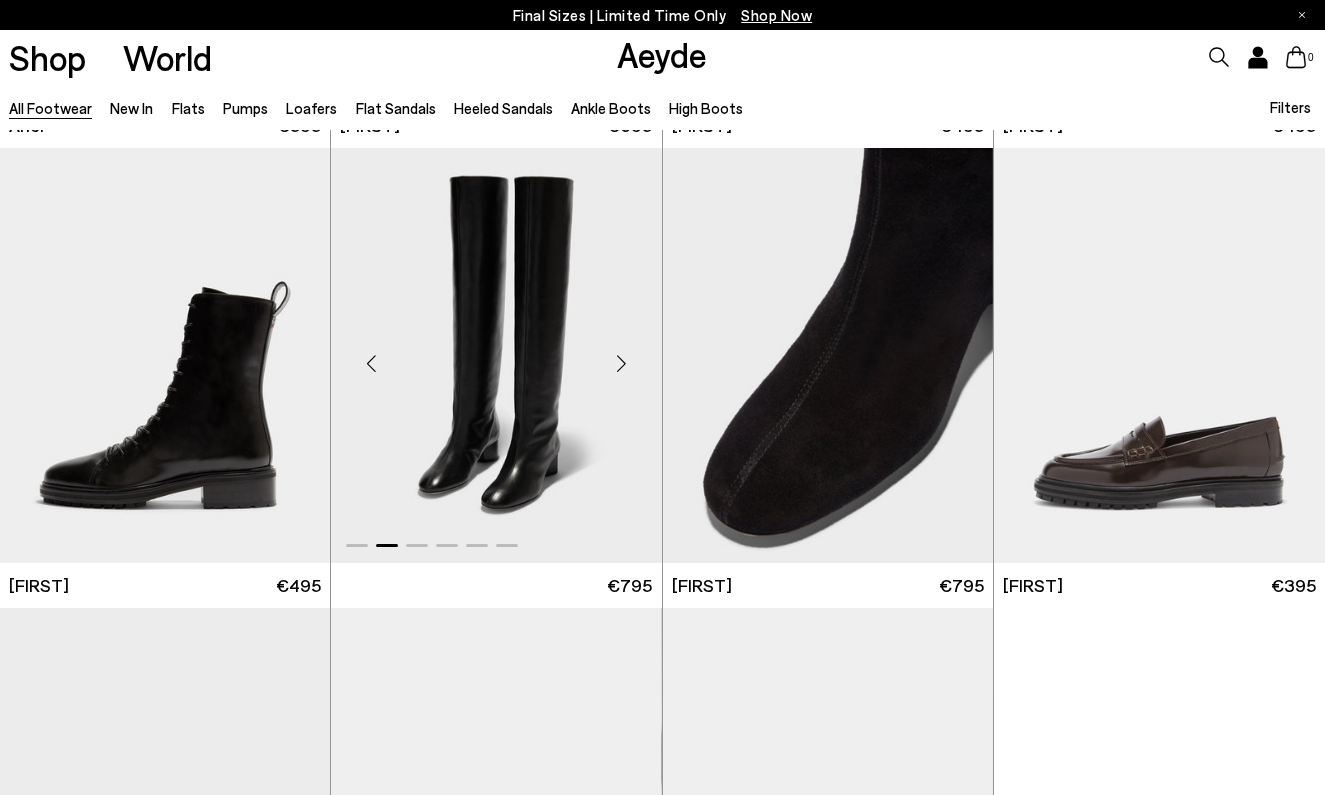 scroll, scrollTop: 29304, scrollLeft: 0, axis: vertical 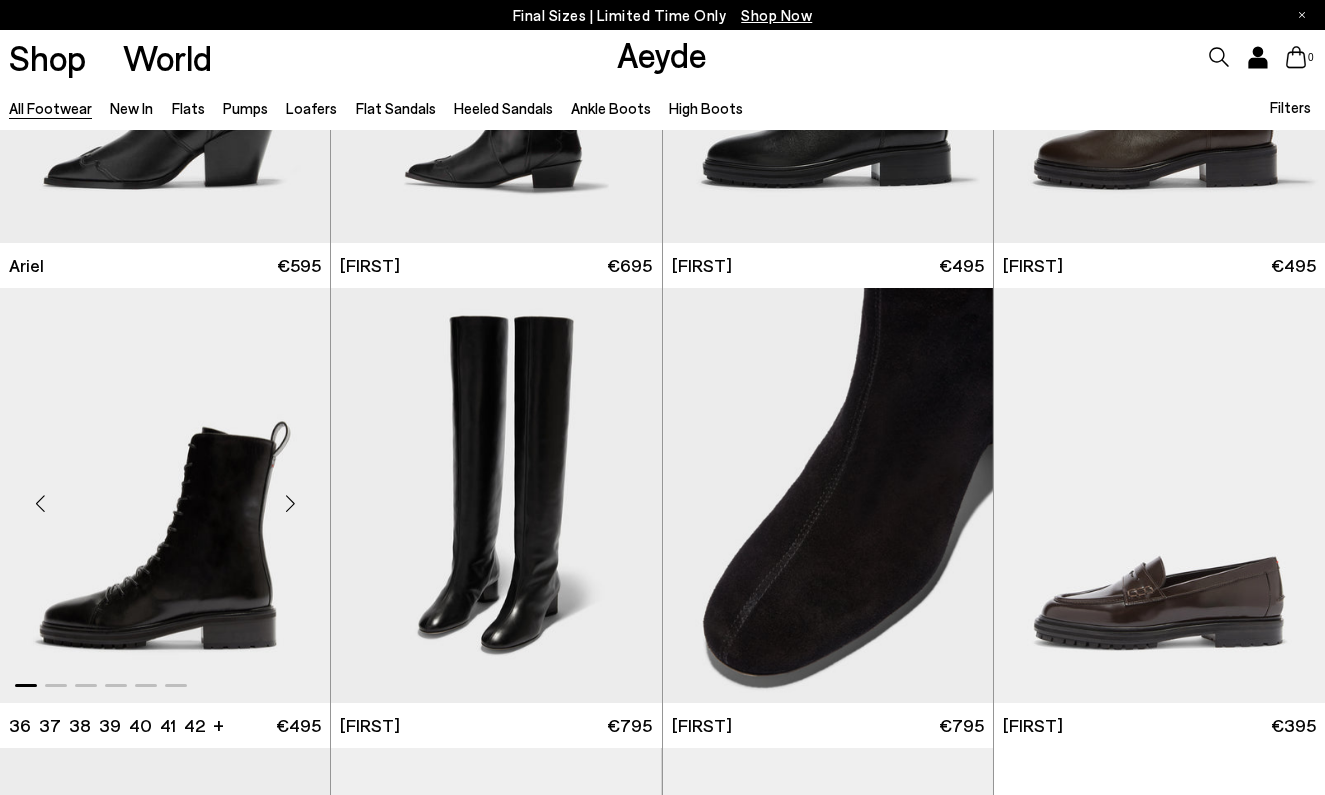 click at bounding box center [290, 504] 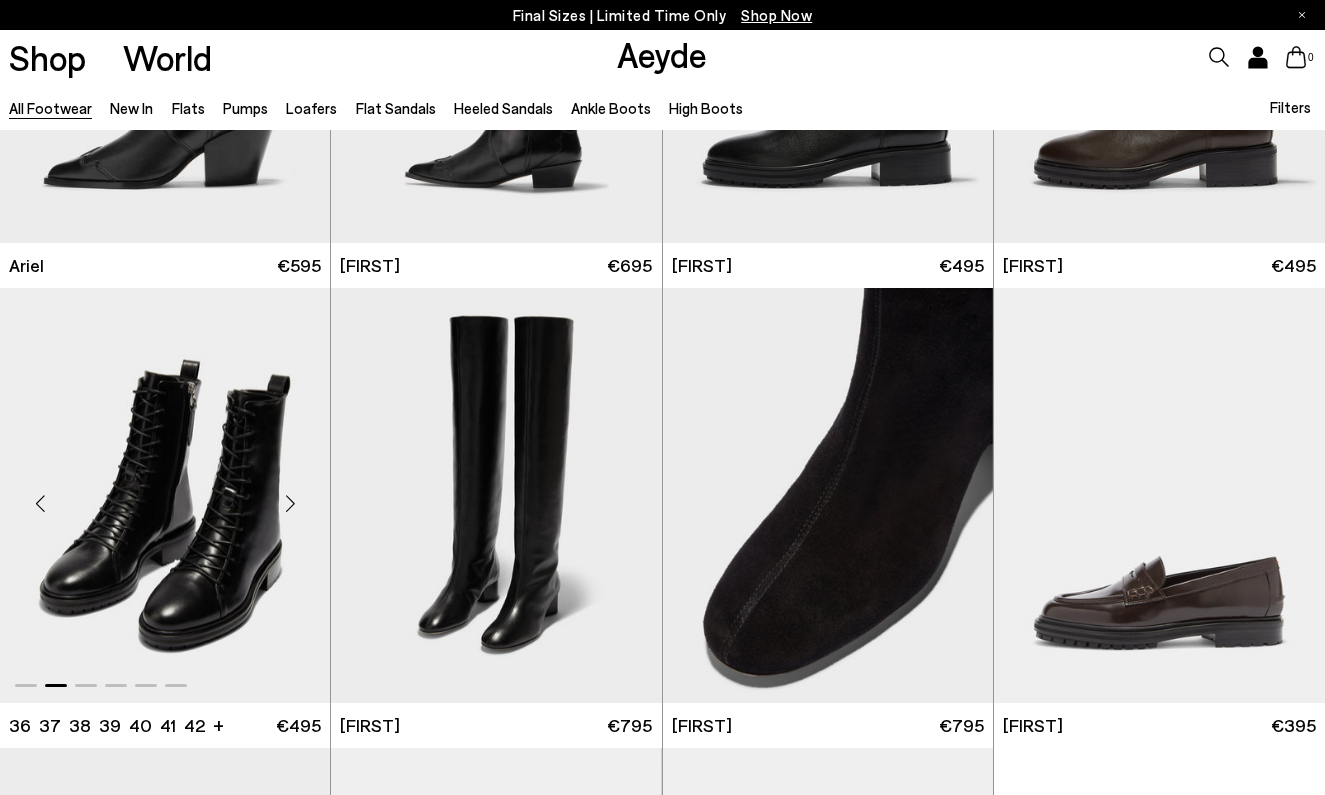 click at bounding box center [290, 504] 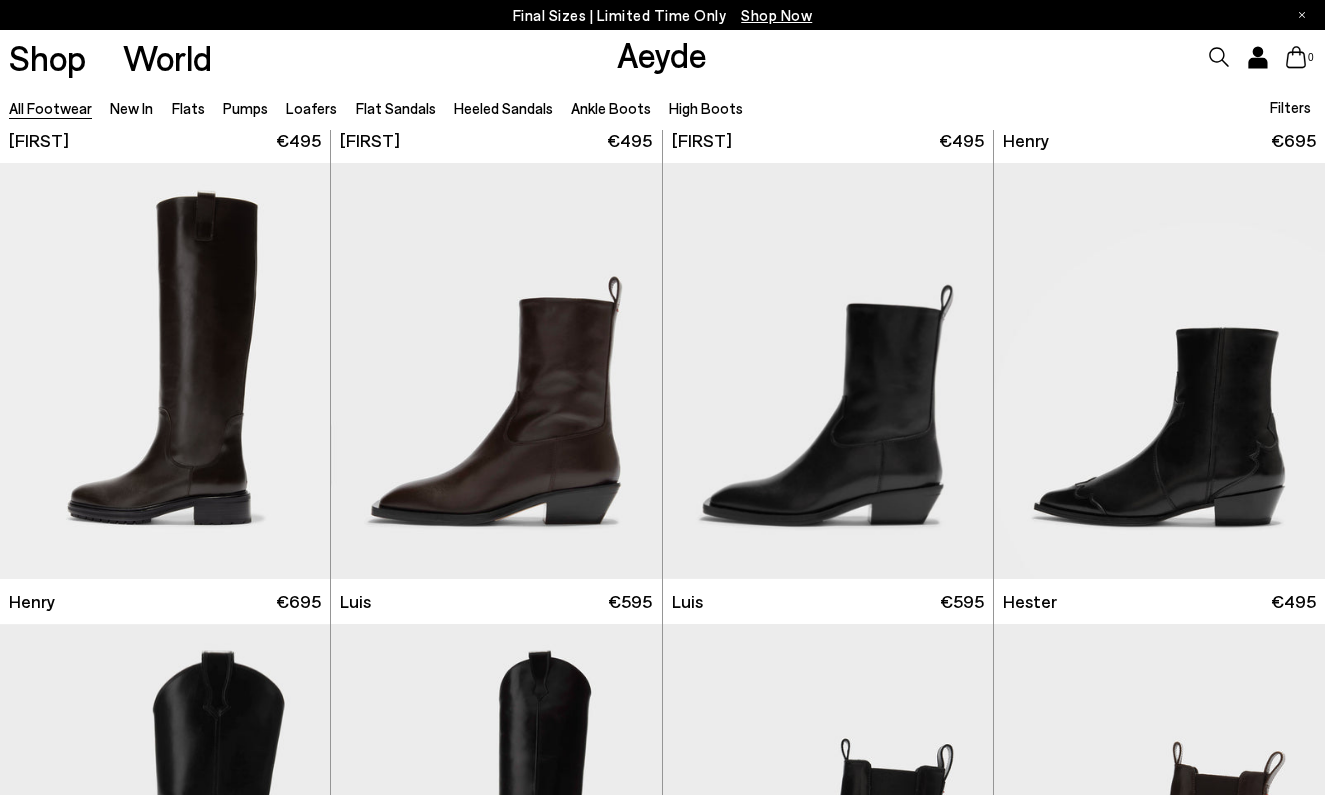 scroll, scrollTop: 28367, scrollLeft: 0, axis: vertical 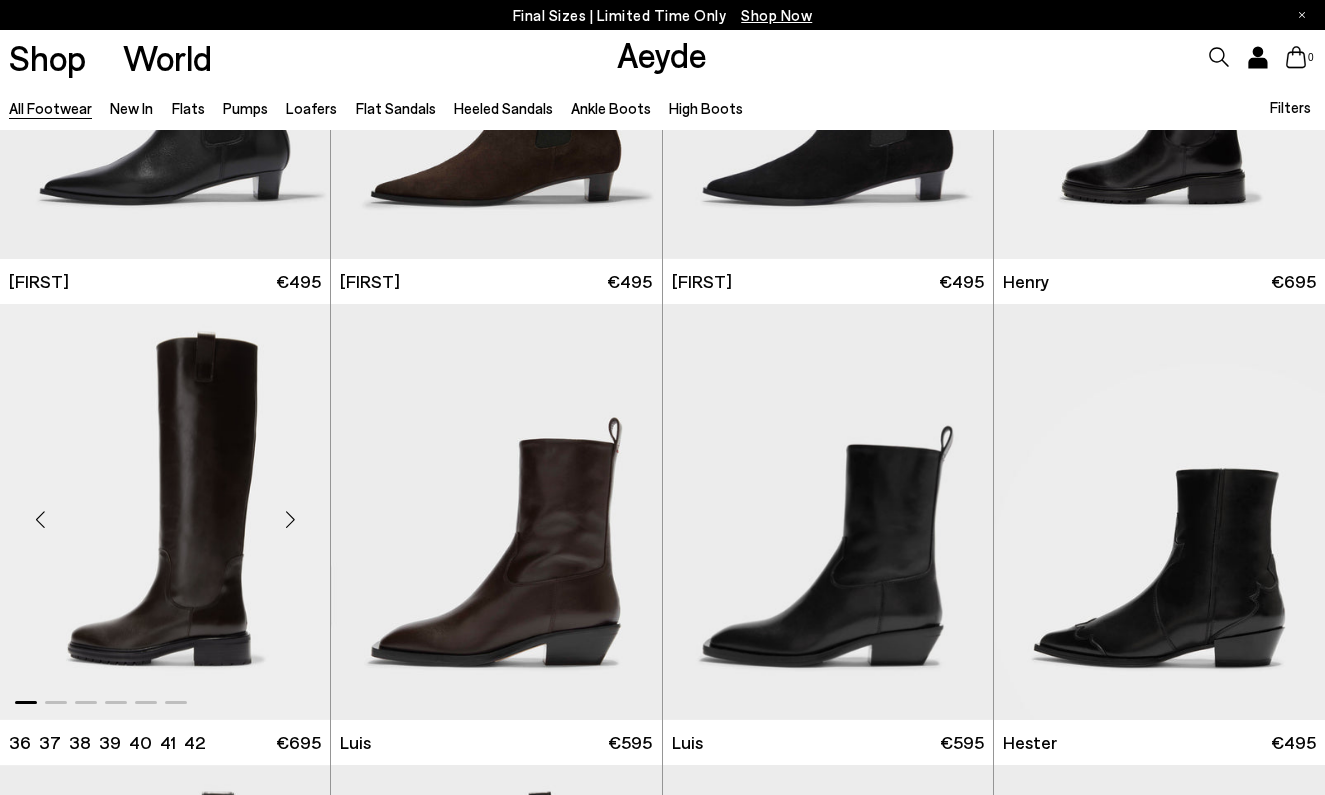 click at bounding box center (290, 520) 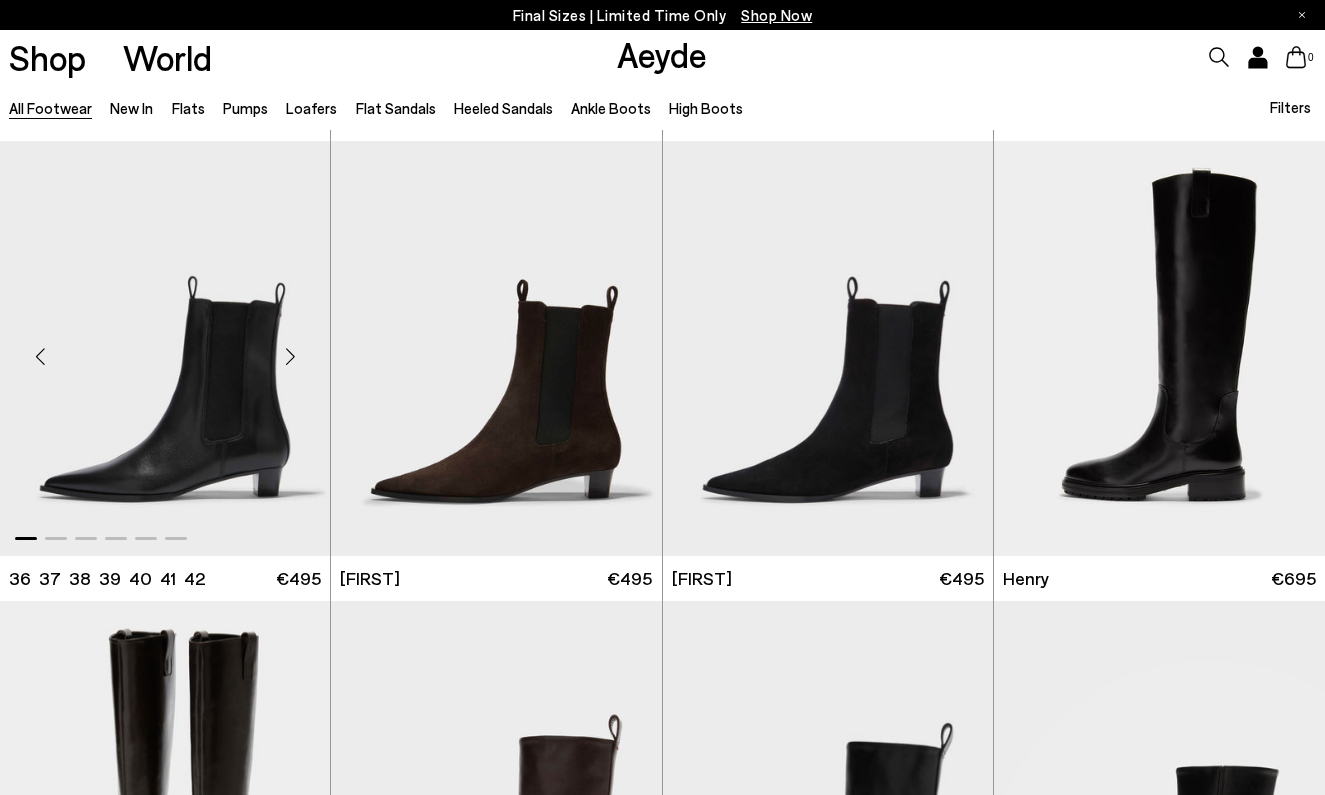 scroll, scrollTop: 28407, scrollLeft: 0, axis: vertical 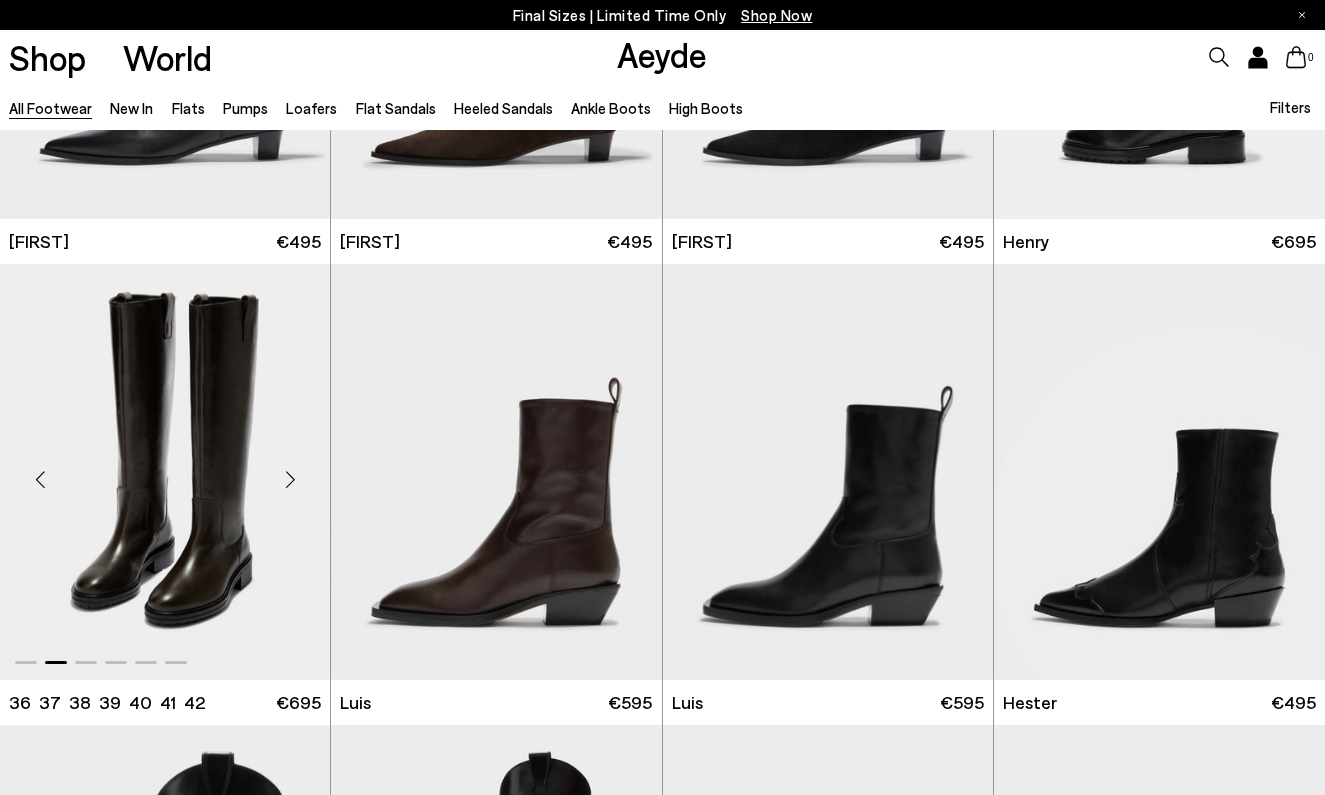 click at bounding box center [290, 480] 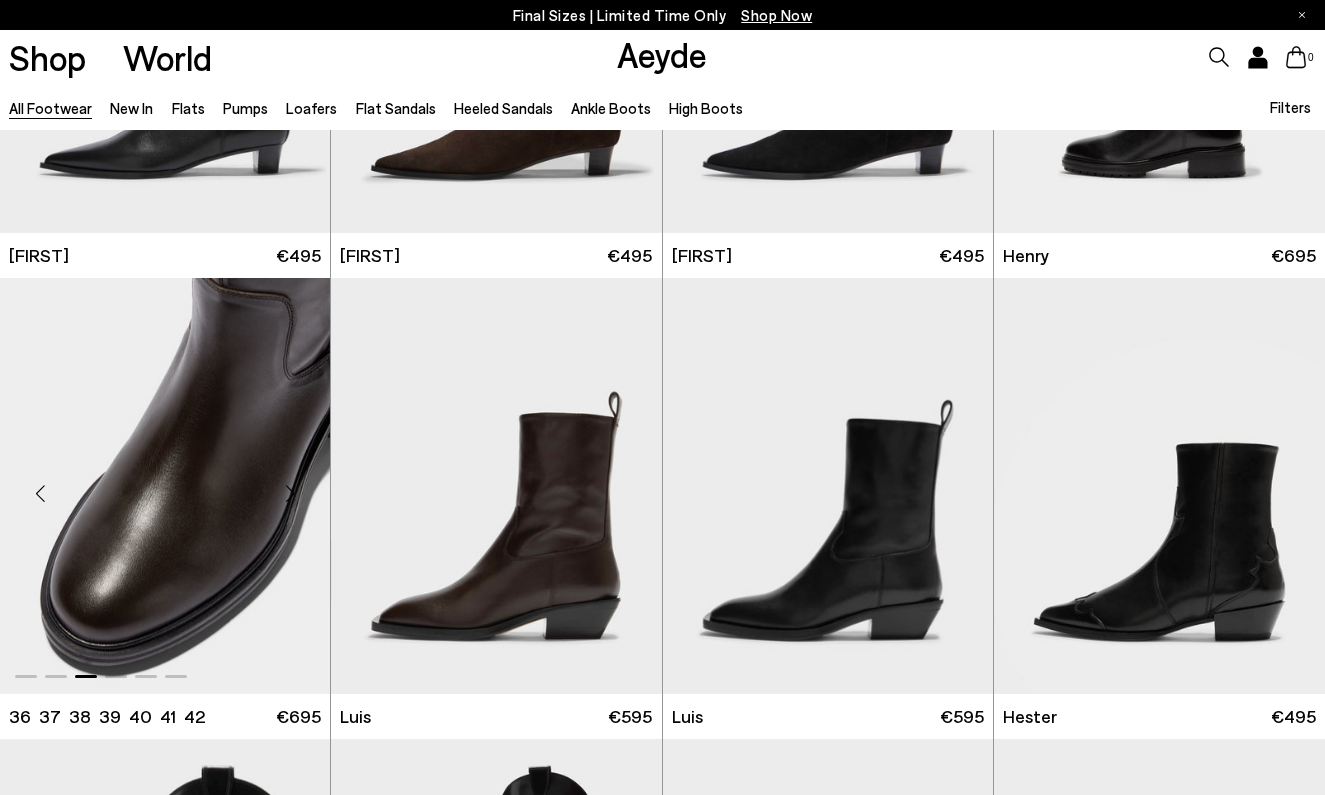scroll, scrollTop: 28486, scrollLeft: 0, axis: vertical 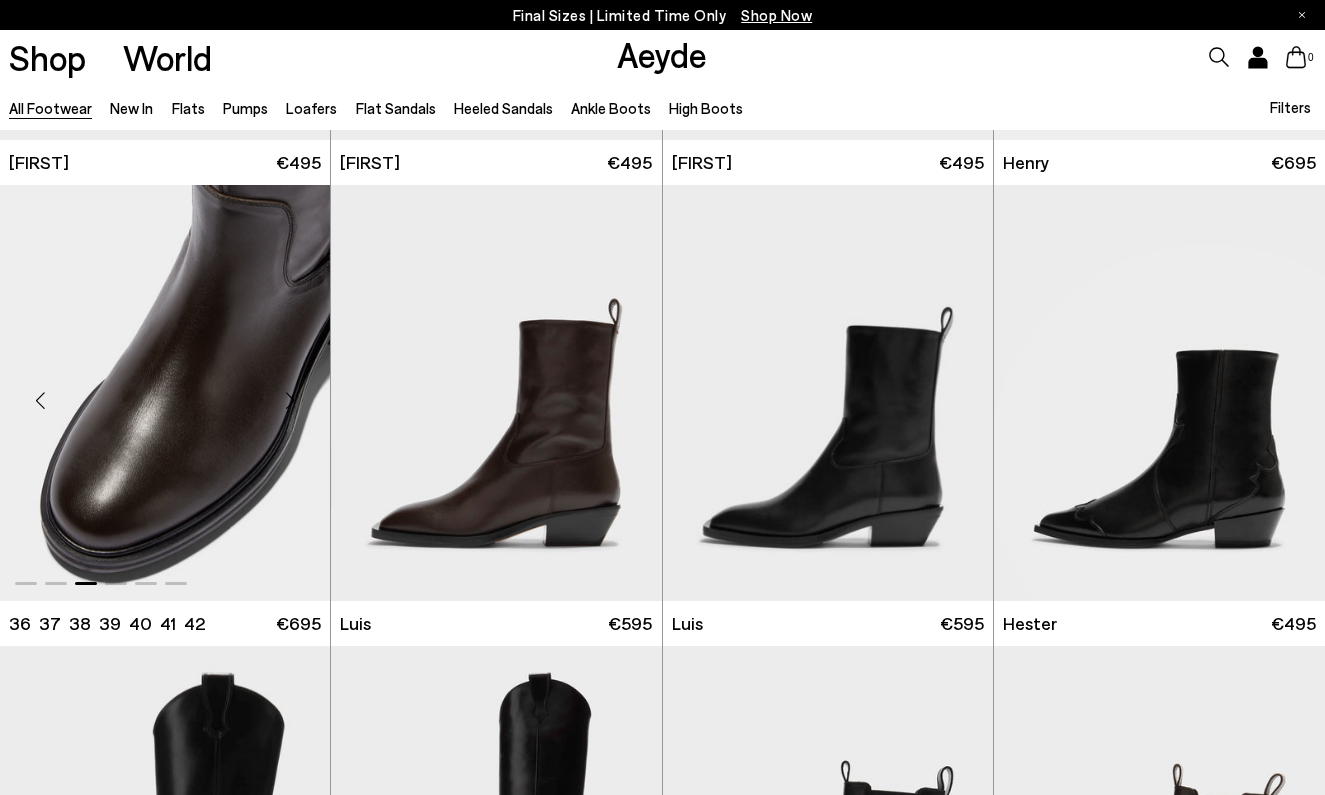 click at bounding box center [165, 392] 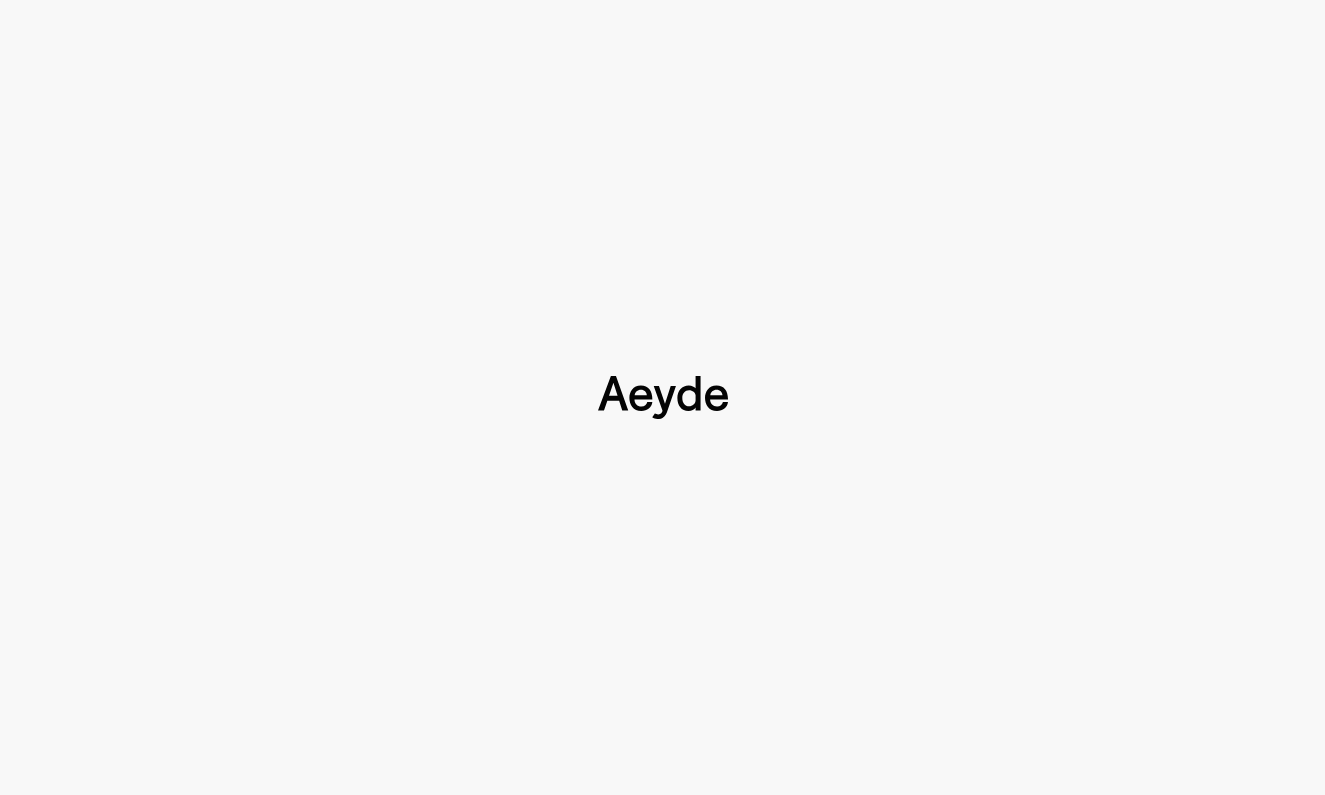 scroll, scrollTop: 0, scrollLeft: 0, axis: both 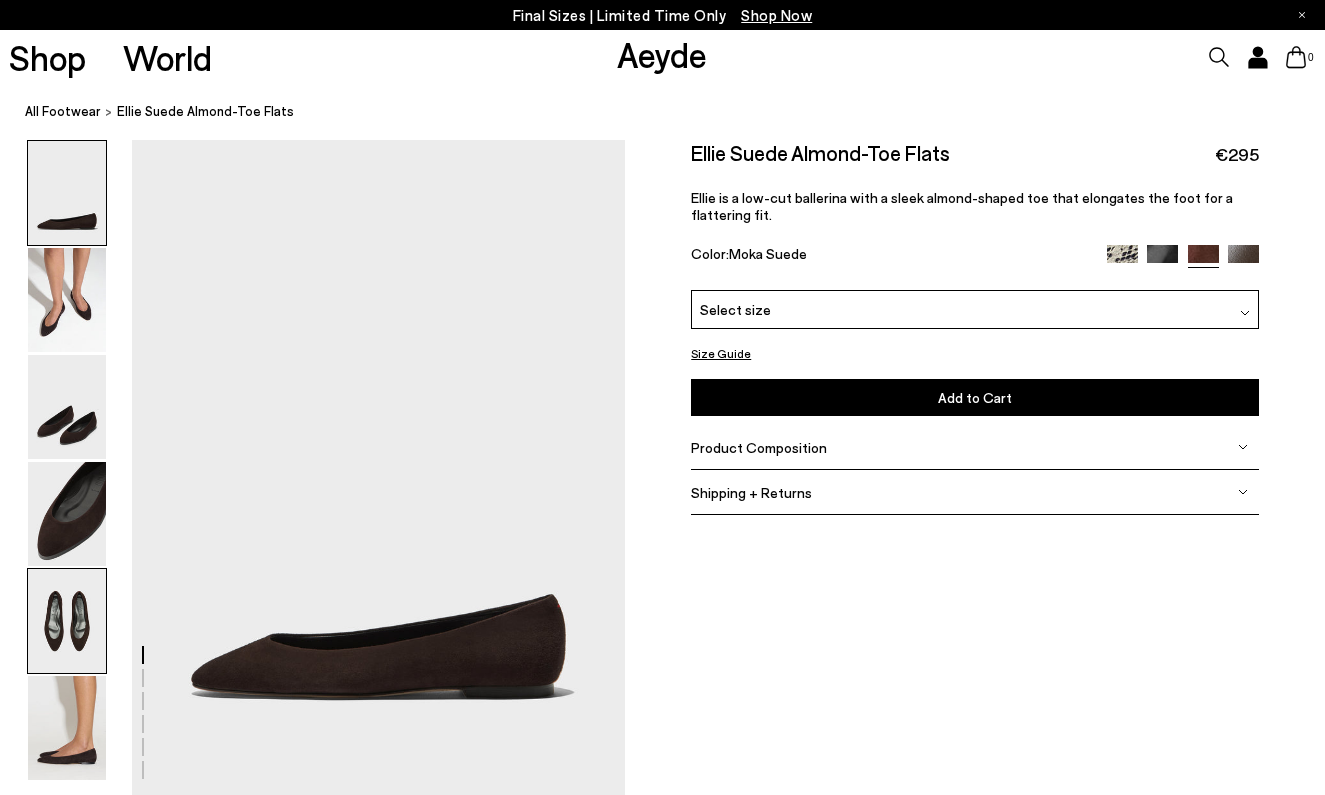 click at bounding box center (67, 621) 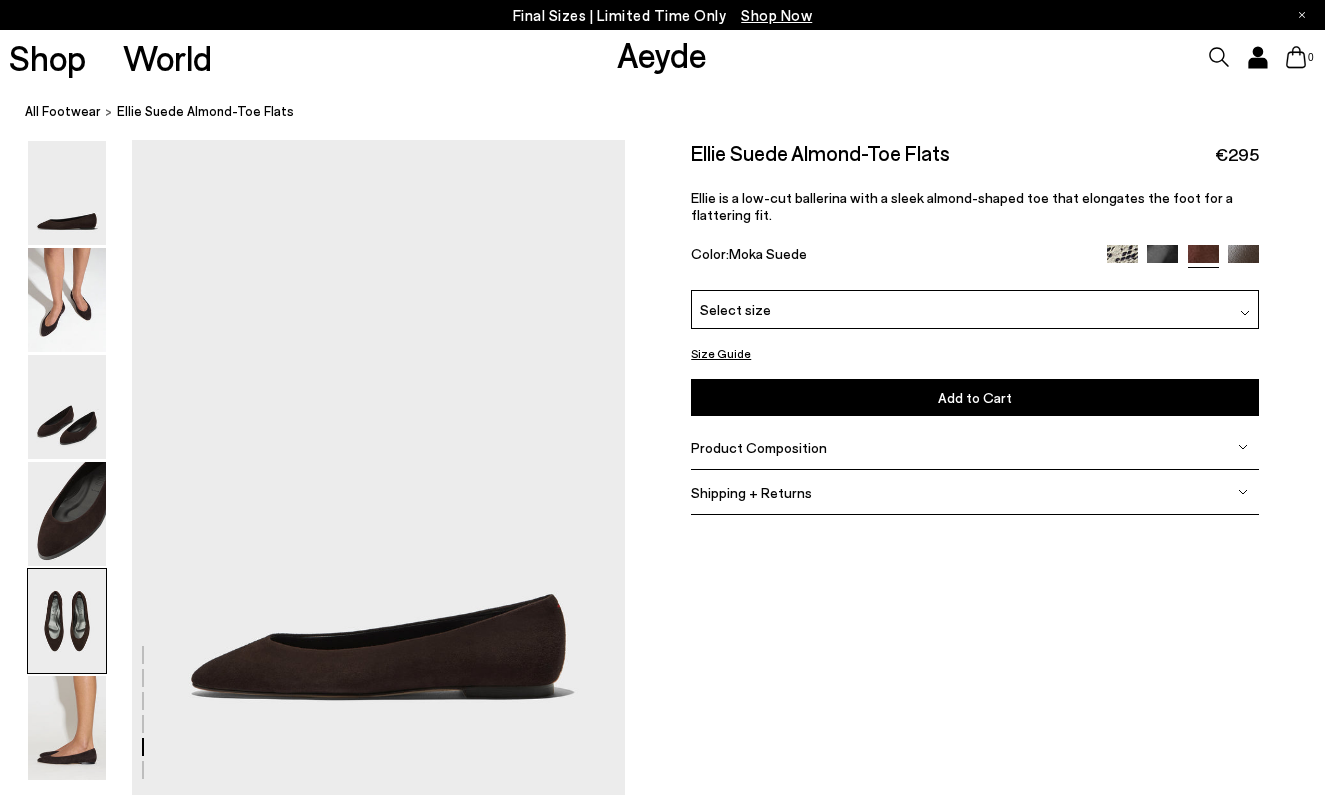 scroll, scrollTop: 2641, scrollLeft: 0, axis: vertical 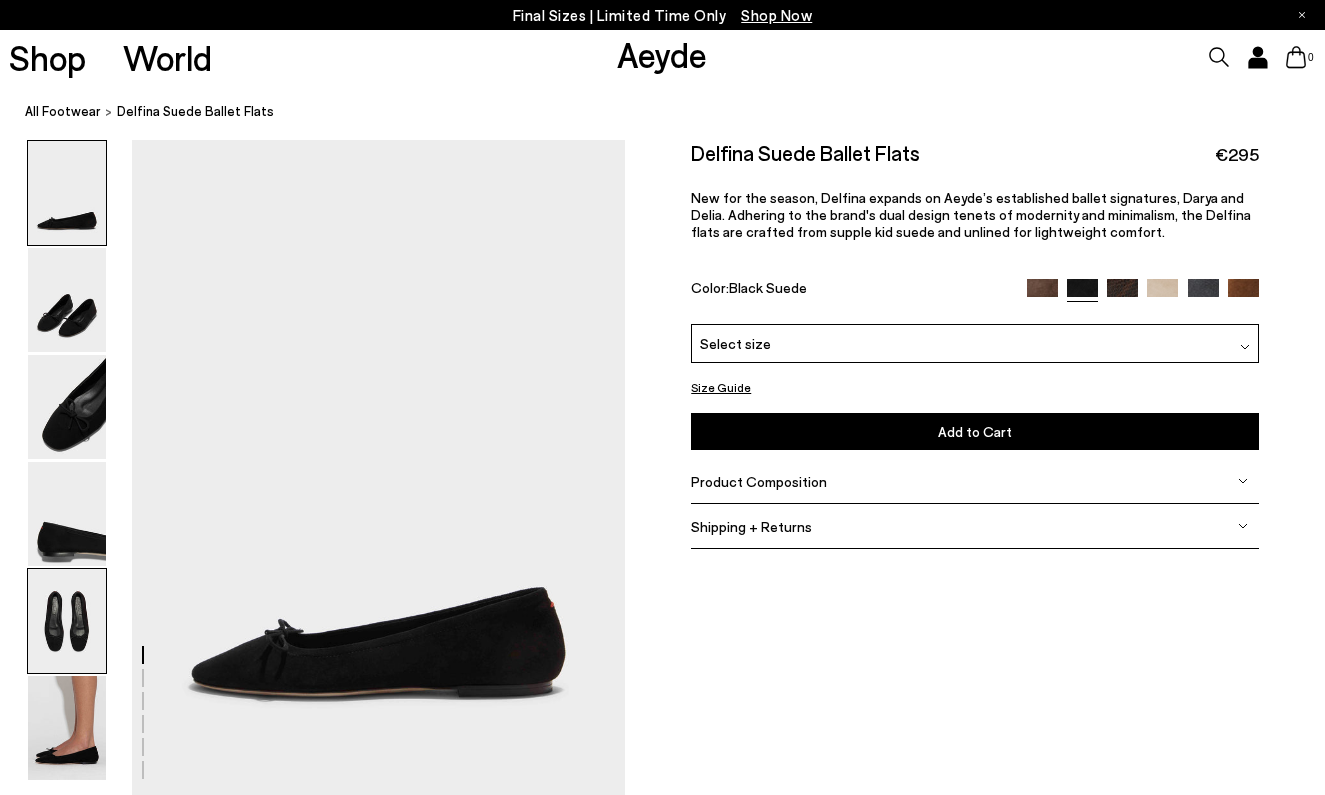 click at bounding box center [67, 621] 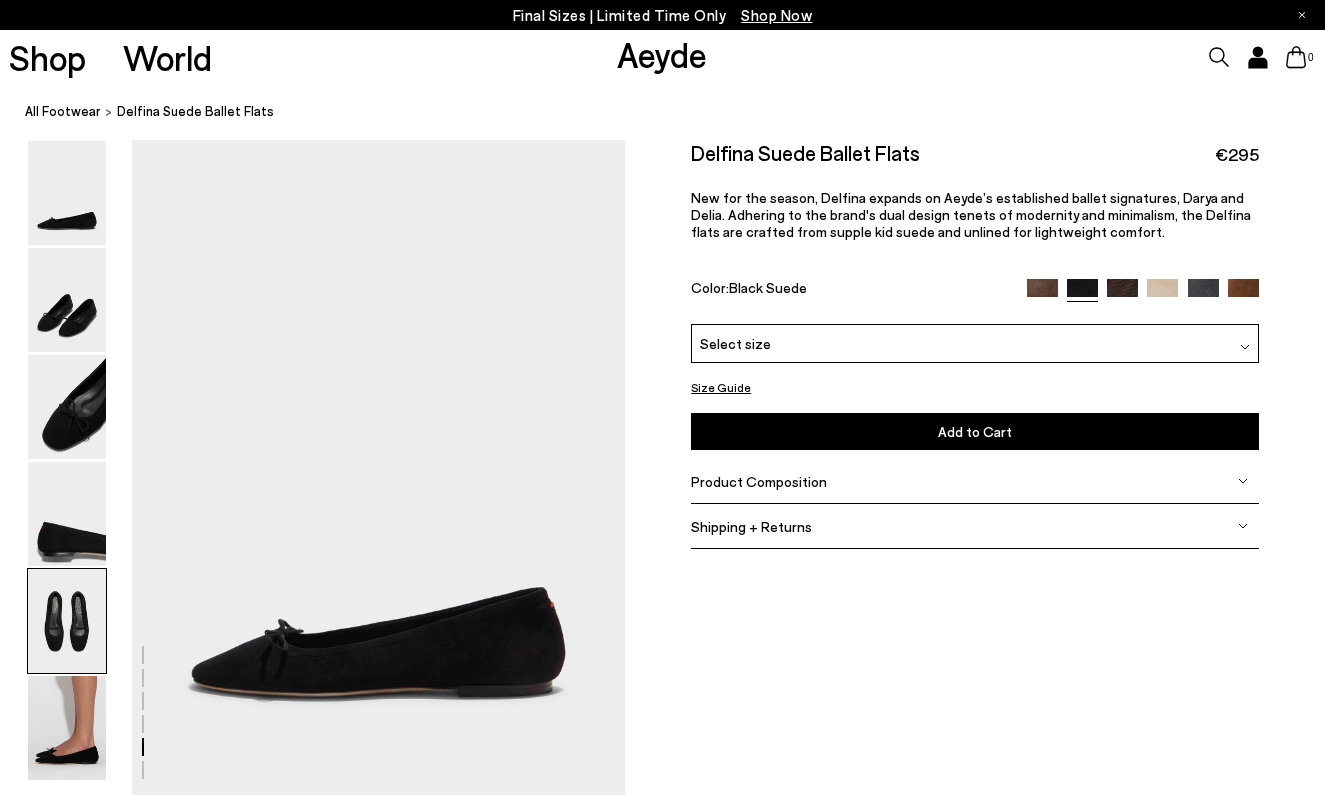 scroll, scrollTop: 2641, scrollLeft: 0, axis: vertical 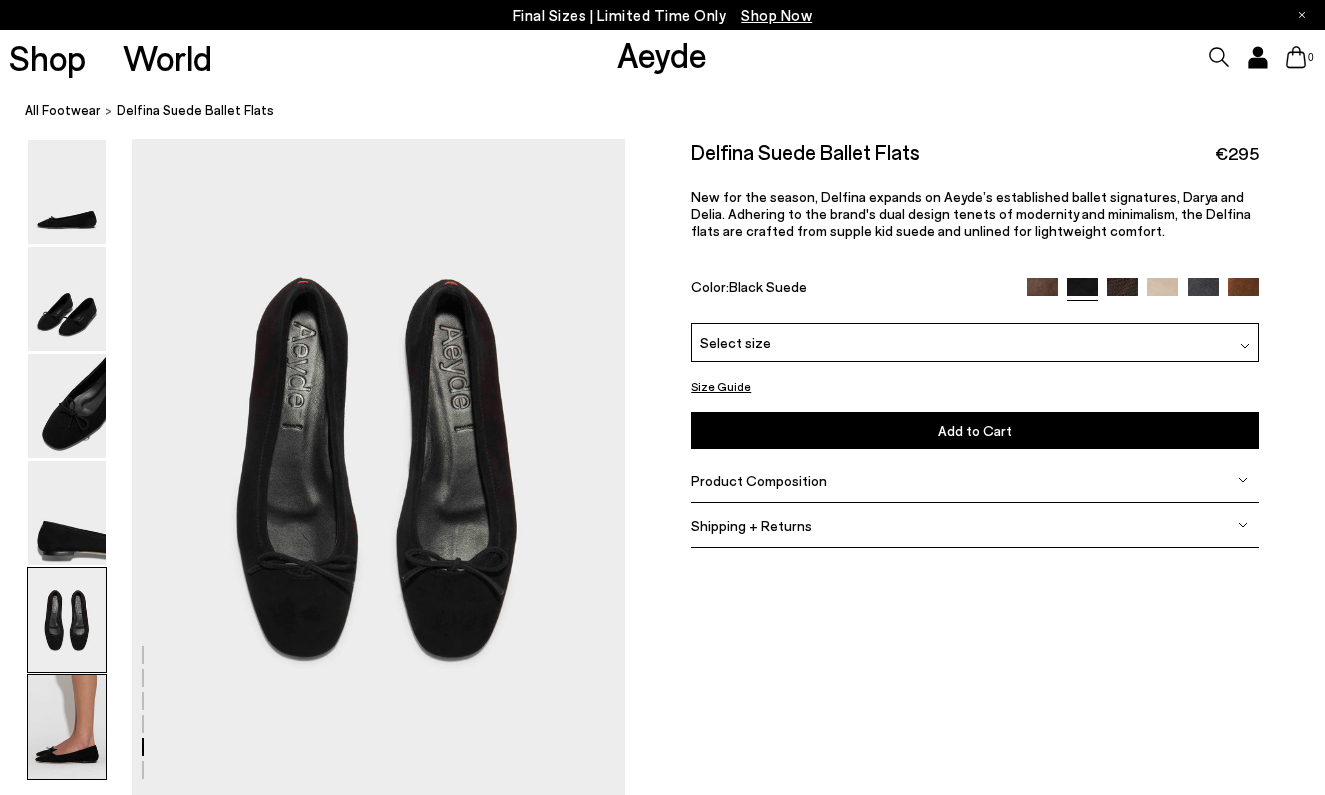 click at bounding box center (67, 727) 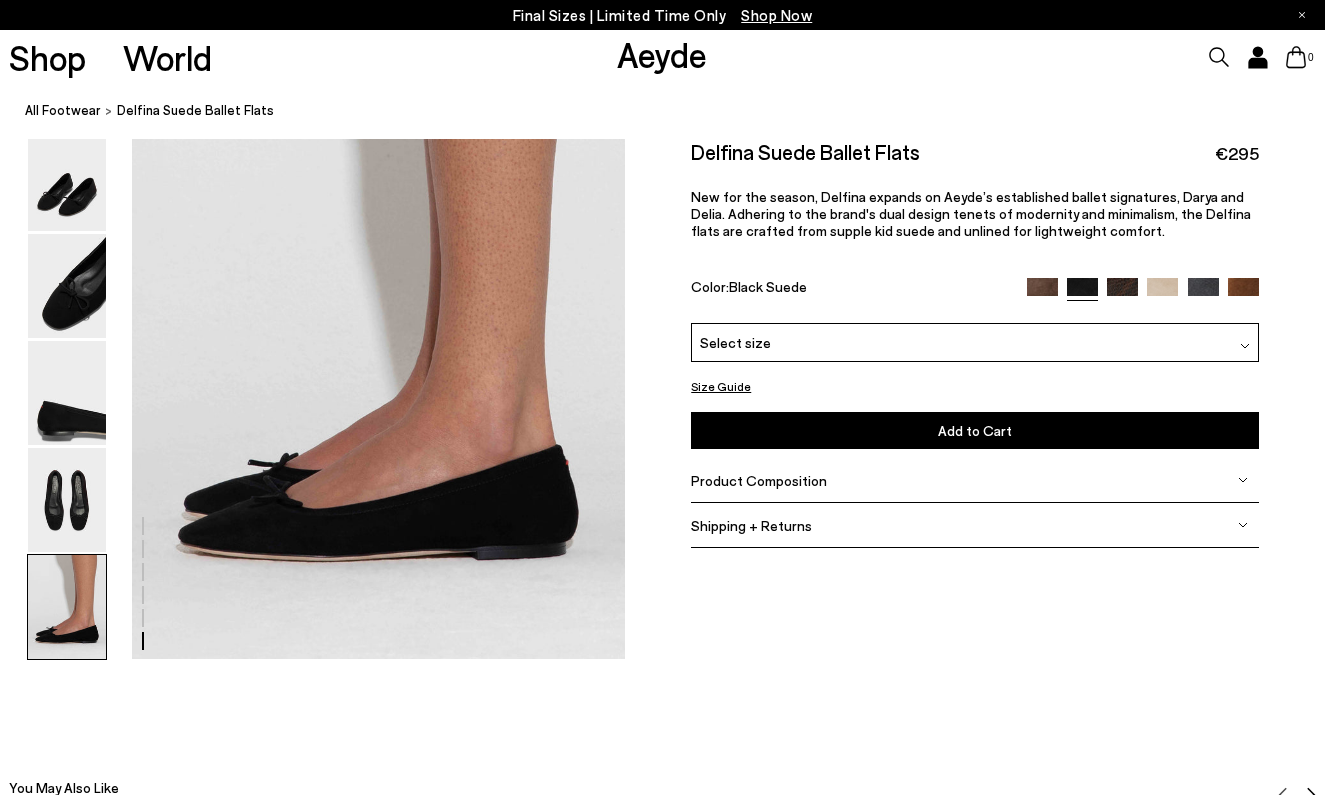 click at bounding box center [67, 606] 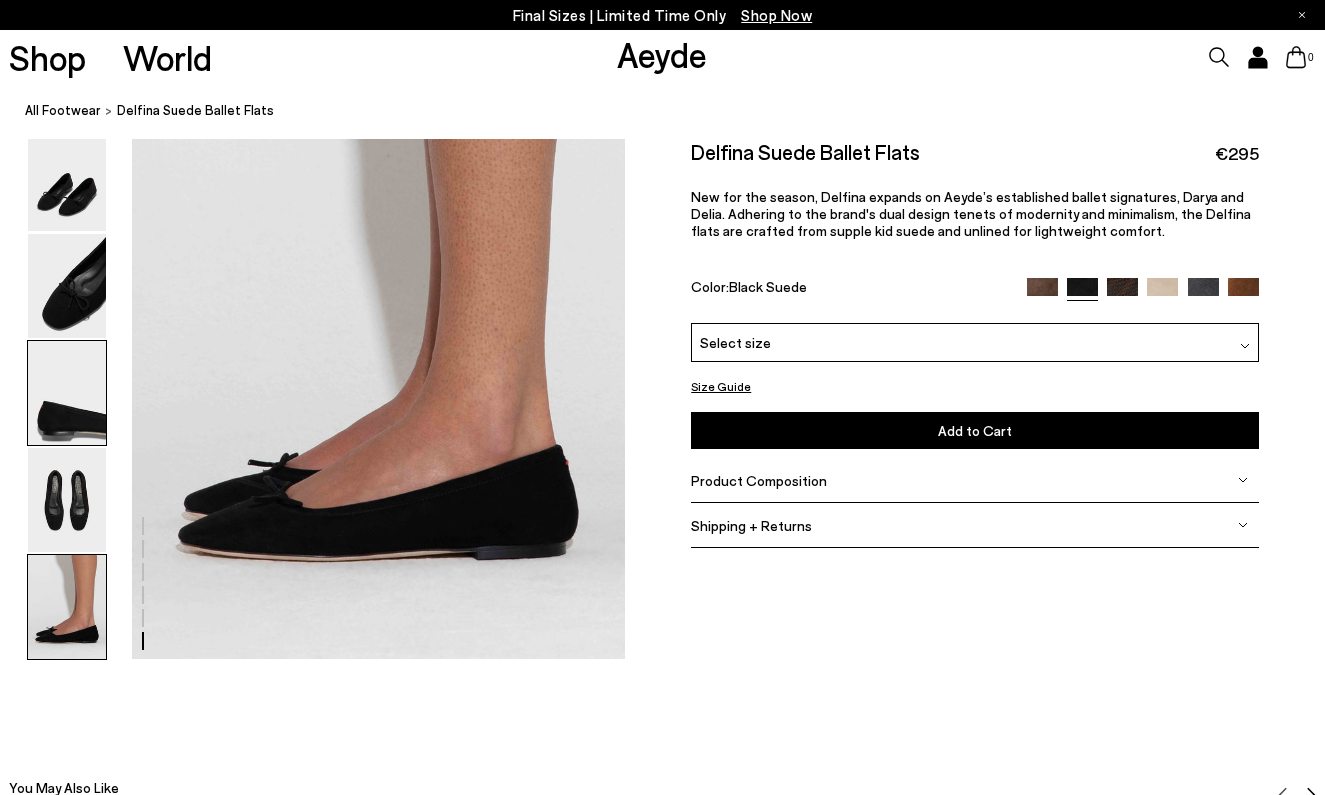 click at bounding box center (67, 392) 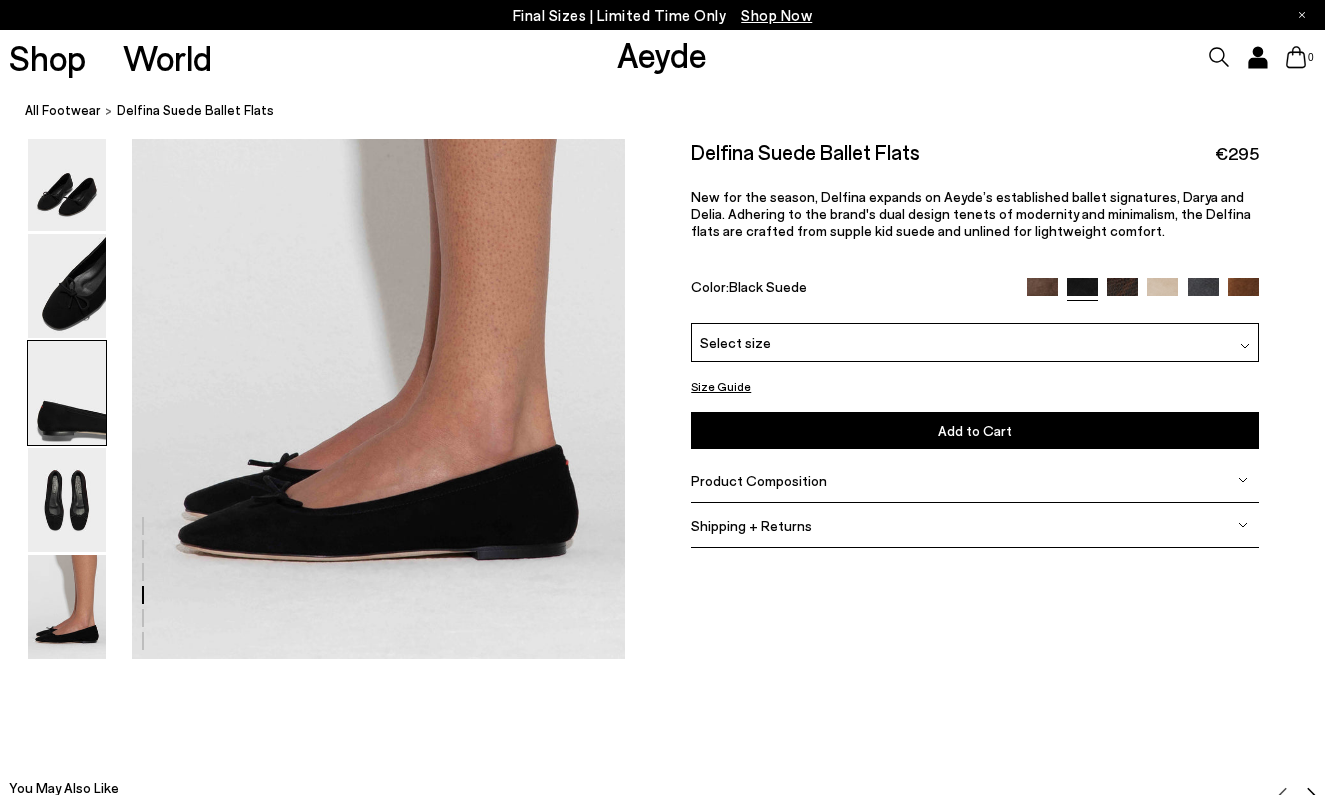 scroll, scrollTop: 1981, scrollLeft: 0, axis: vertical 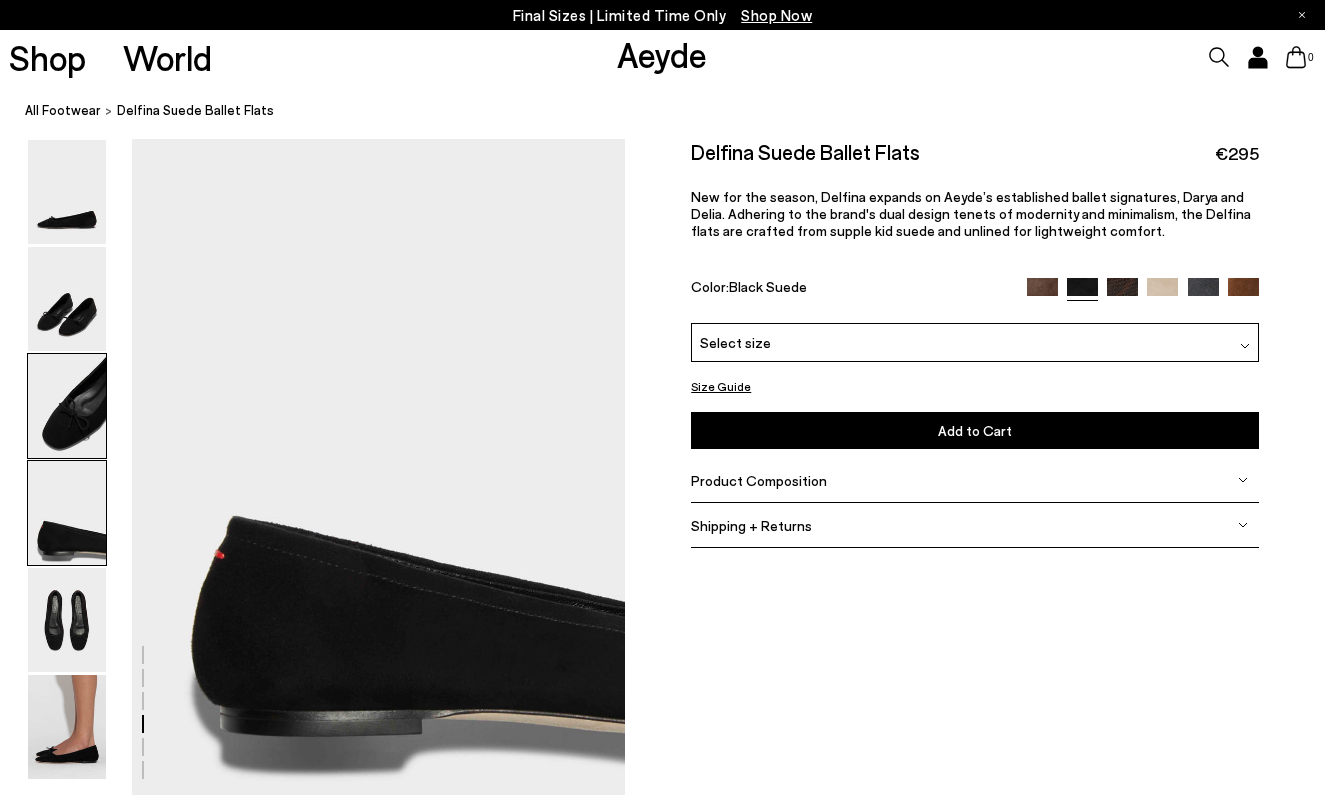 click at bounding box center [67, 406] 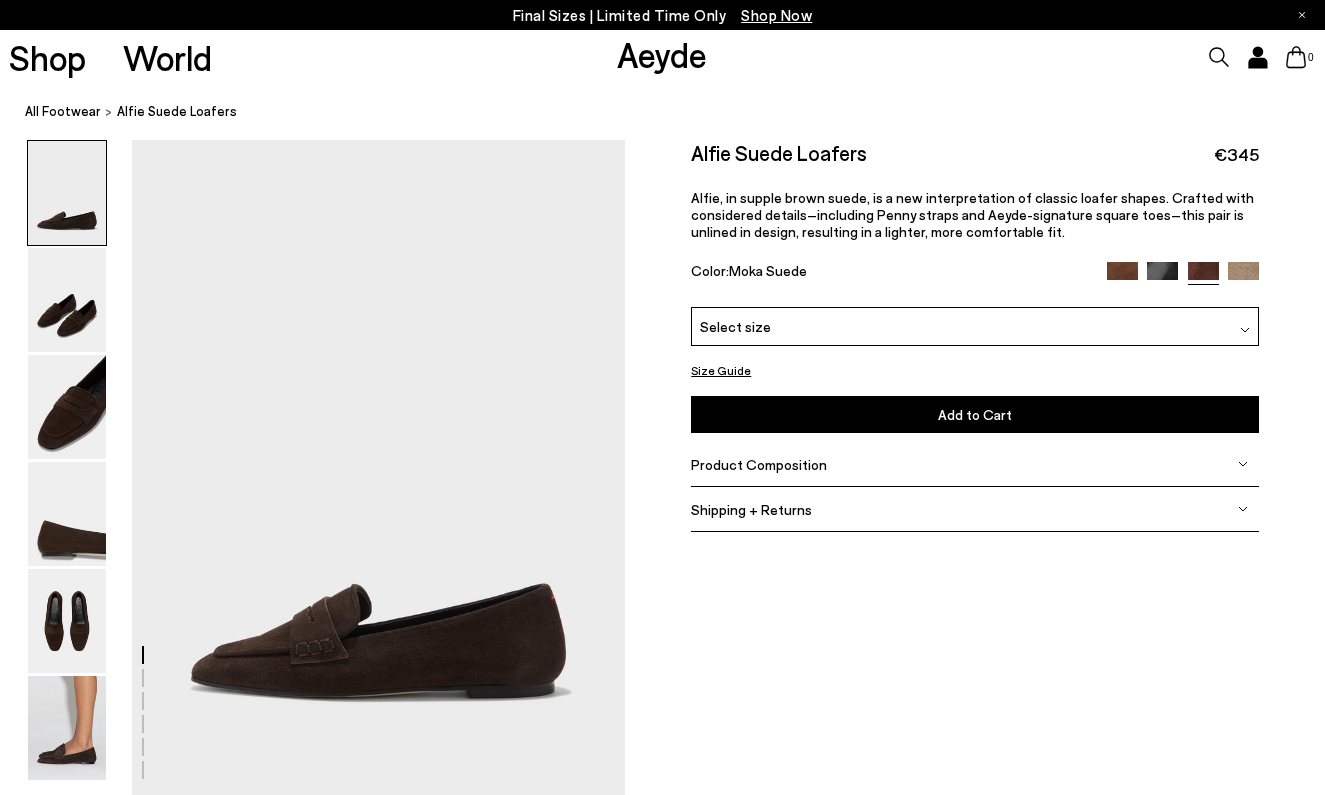 scroll, scrollTop: 0, scrollLeft: 0, axis: both 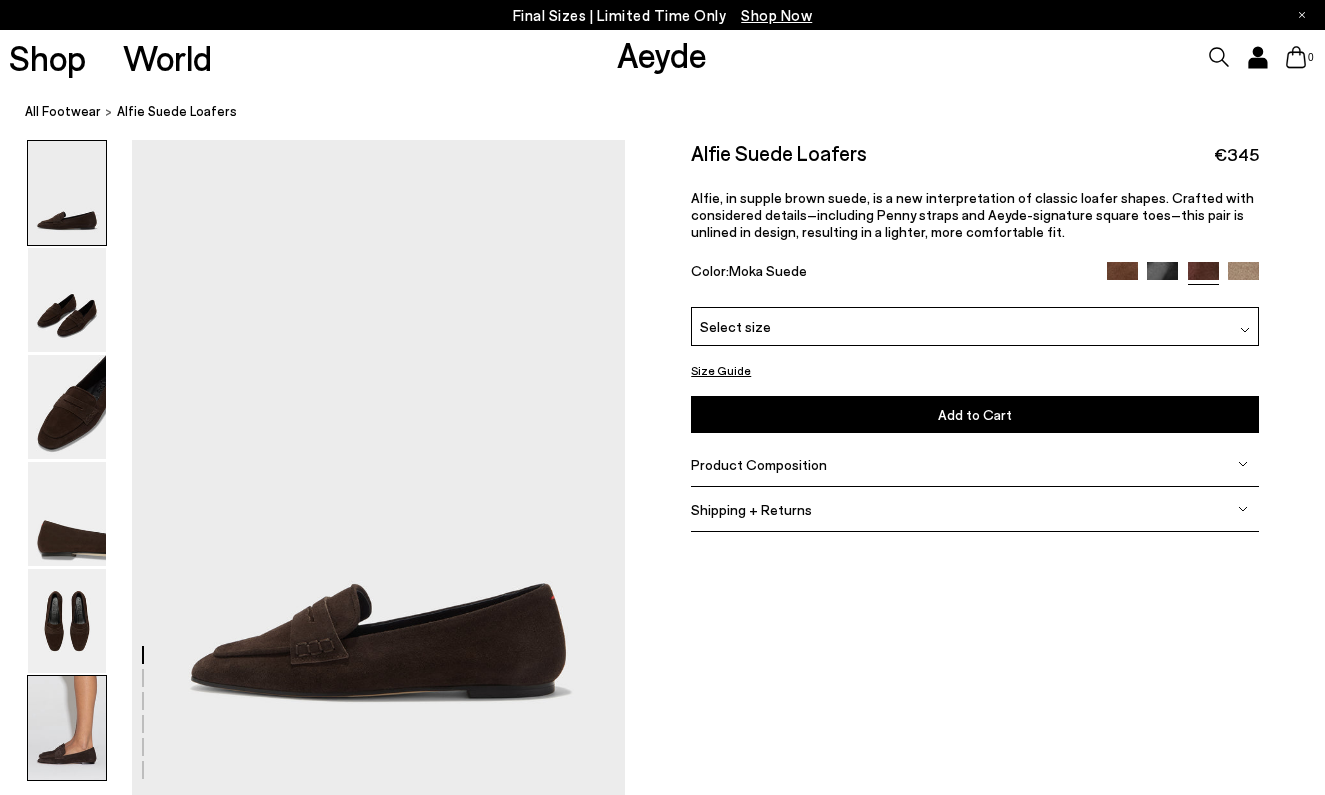 click at bounding box center [67, 728] 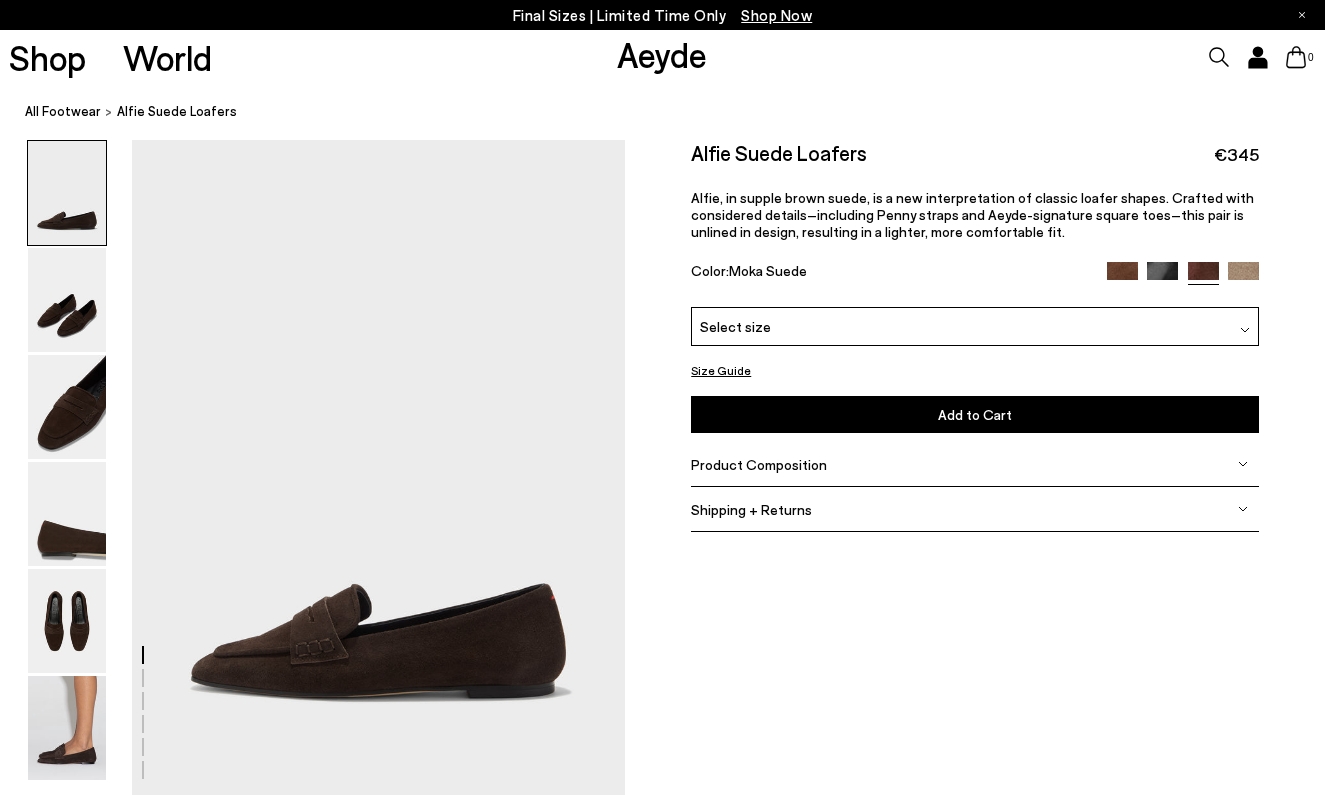 scroll, scrollTop: 3438, scrollLeft: 0, axis: vertical 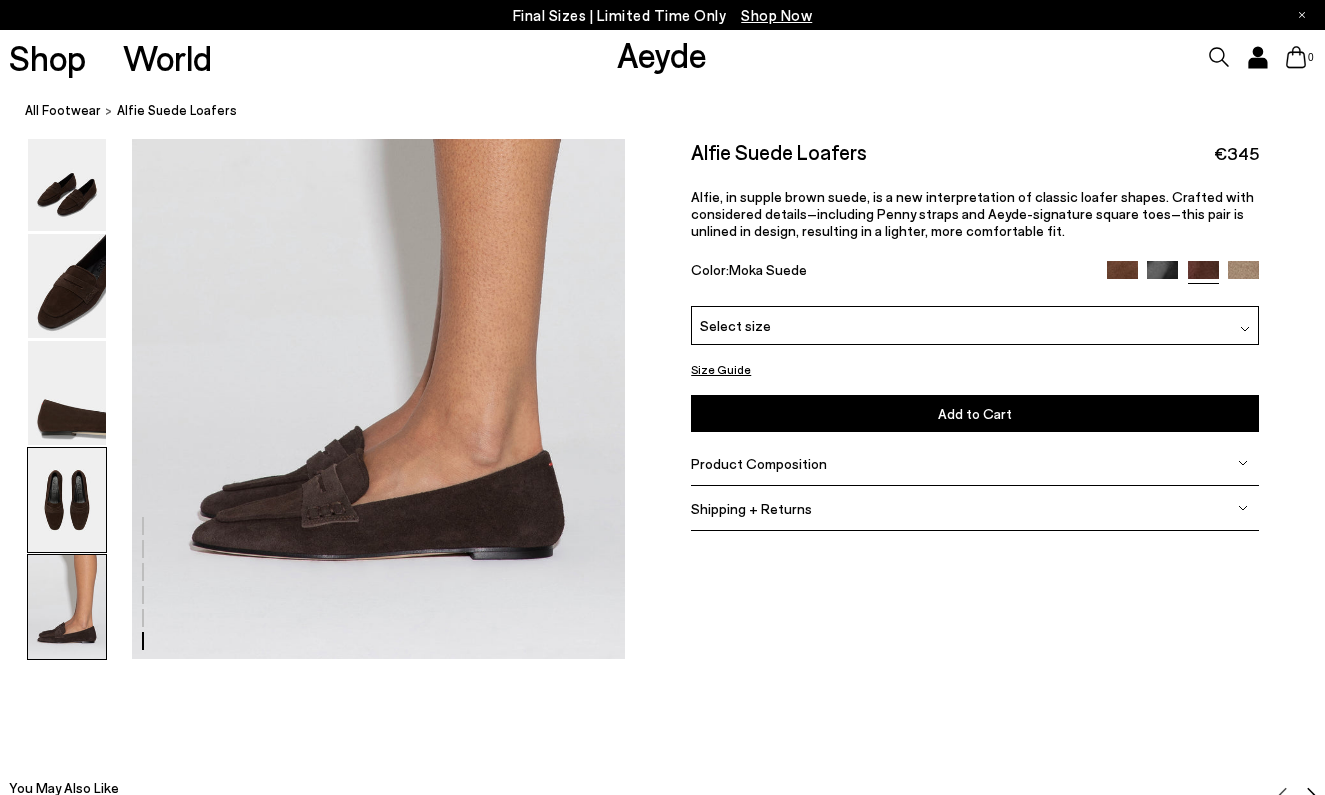 click at bounding box center (67, 499) 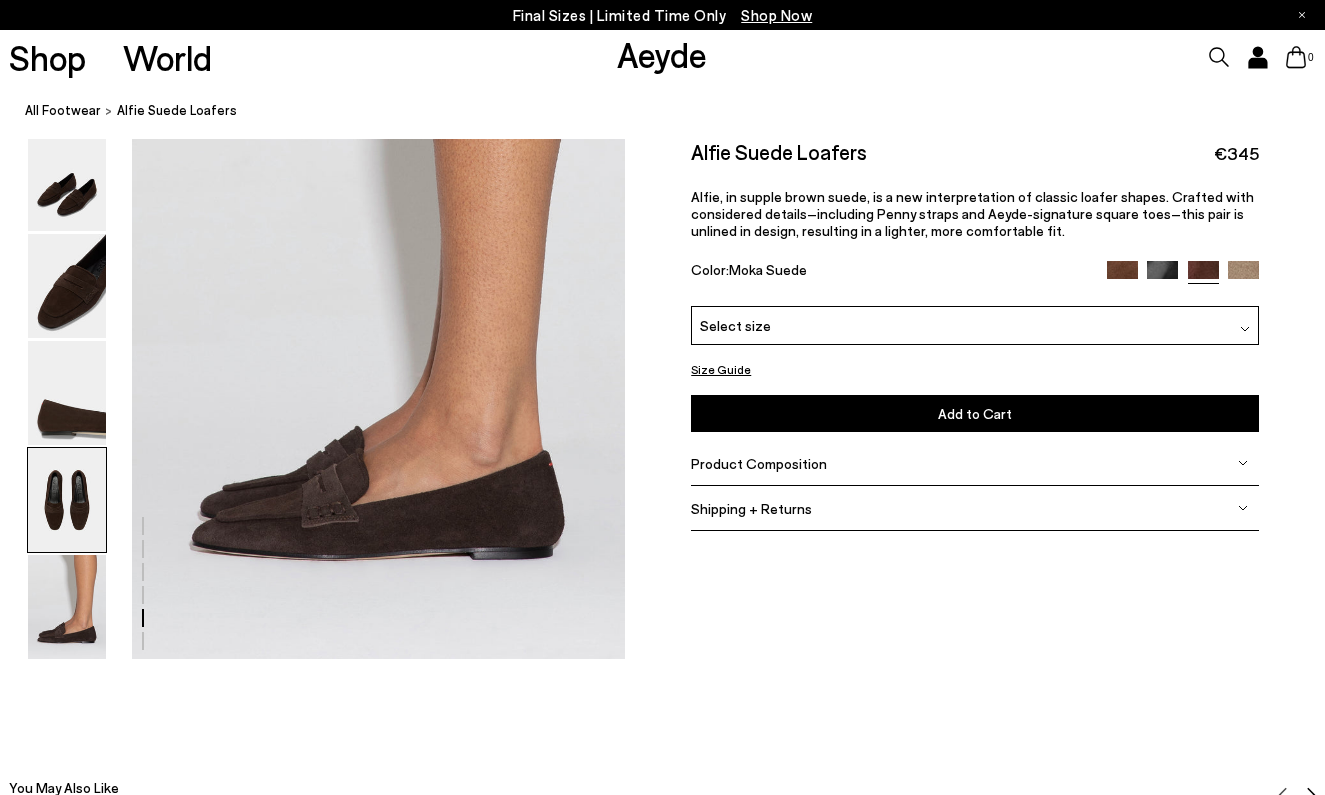 scroll, scrollTop: 2641, scrollLeft: 0, axis: vertical 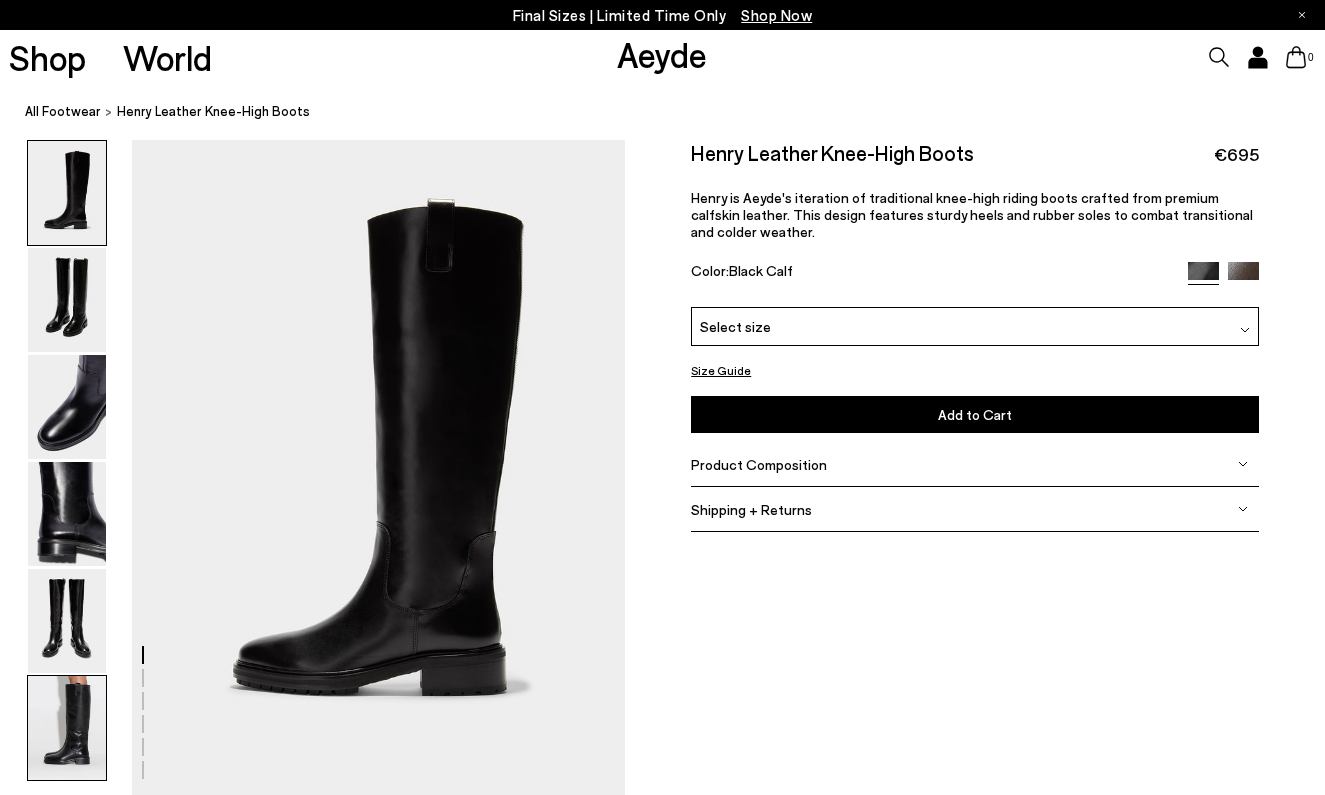 click at bounding box center (67, 728) 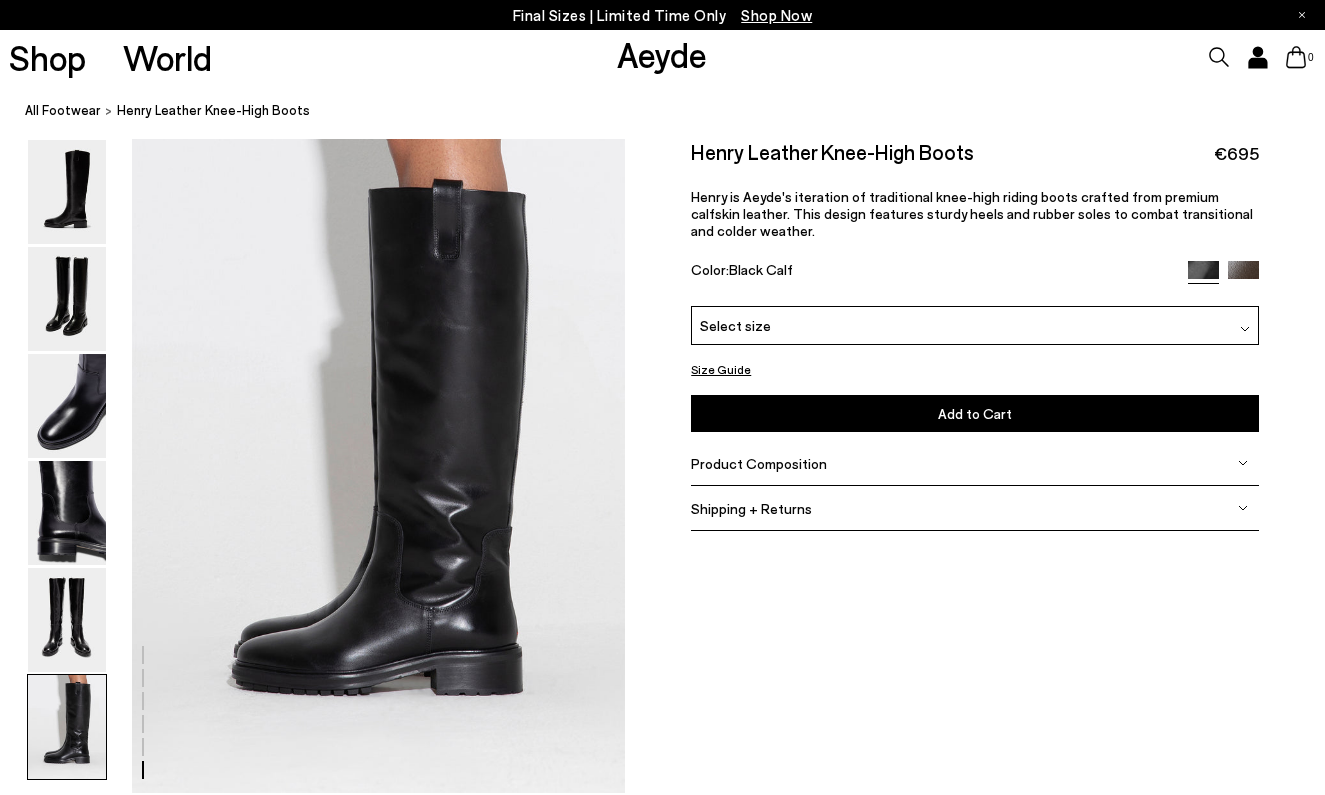 scroll, scrollTop: 3295, scrollLeft: 0, axis: vertical 